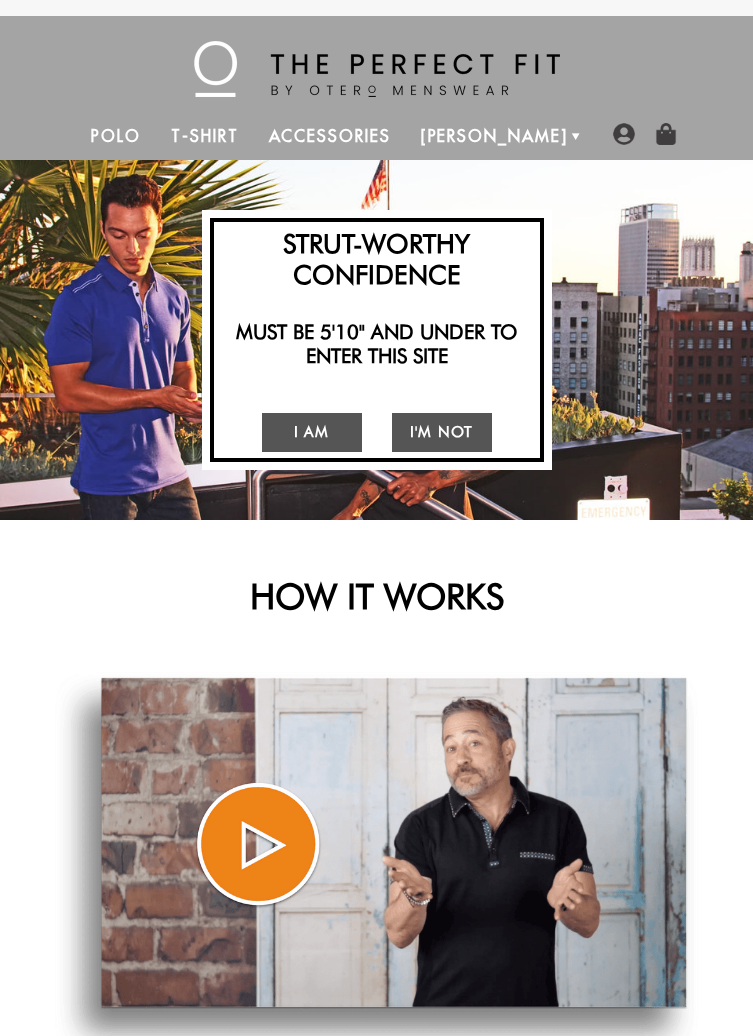 scroll, scrollTop: 0, scrollLeft: 0, axis: both 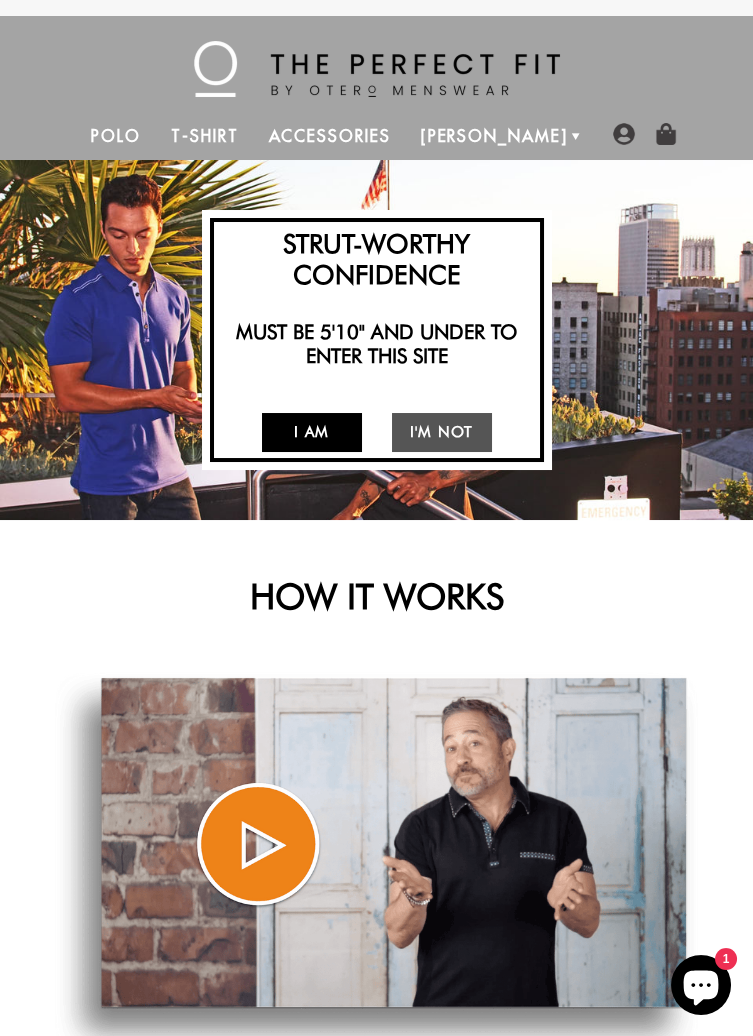 click on "I Am" at bounding box center [312, 432] 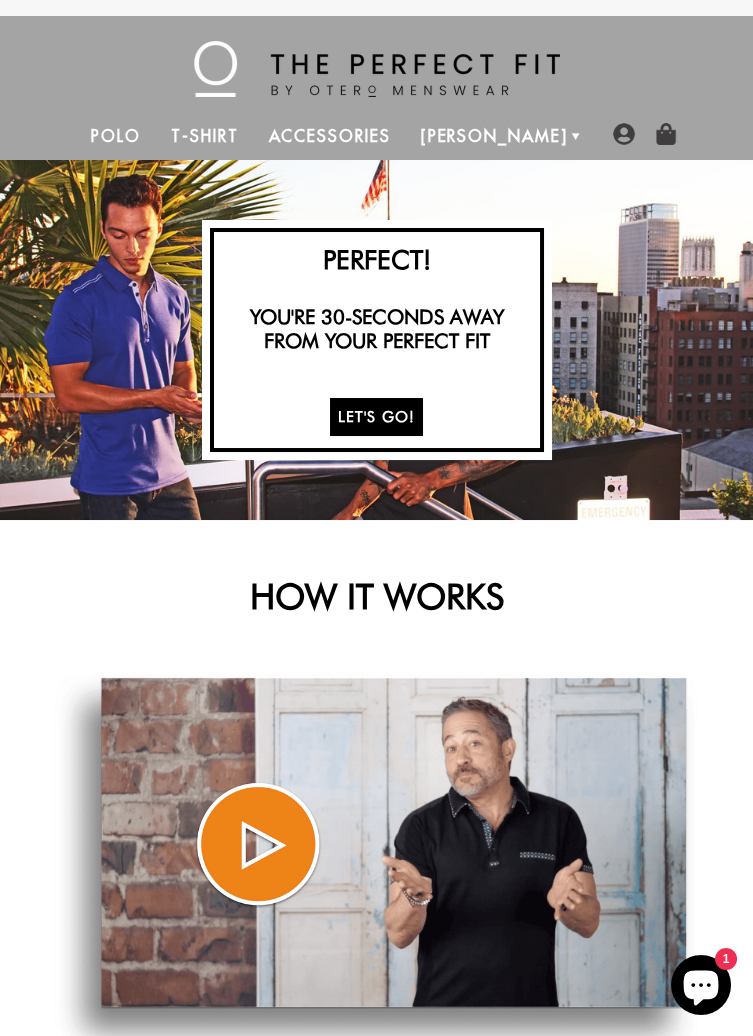 click on "Let's Go!" at bounding box center [377, 417] 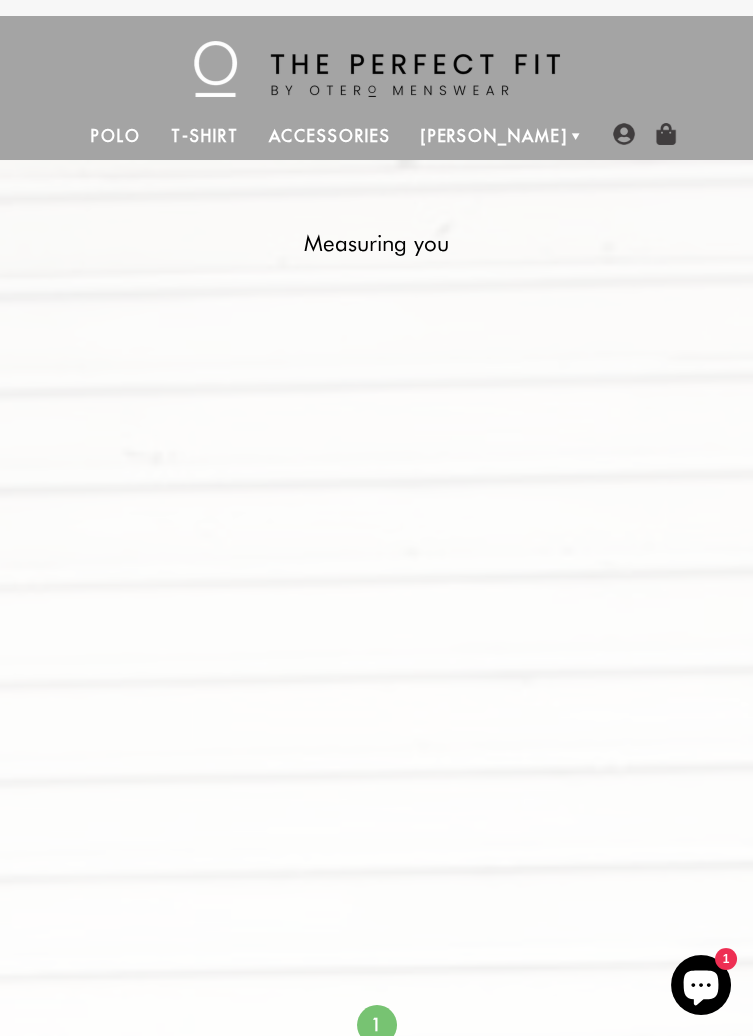 click at bounding box center (377, 529) 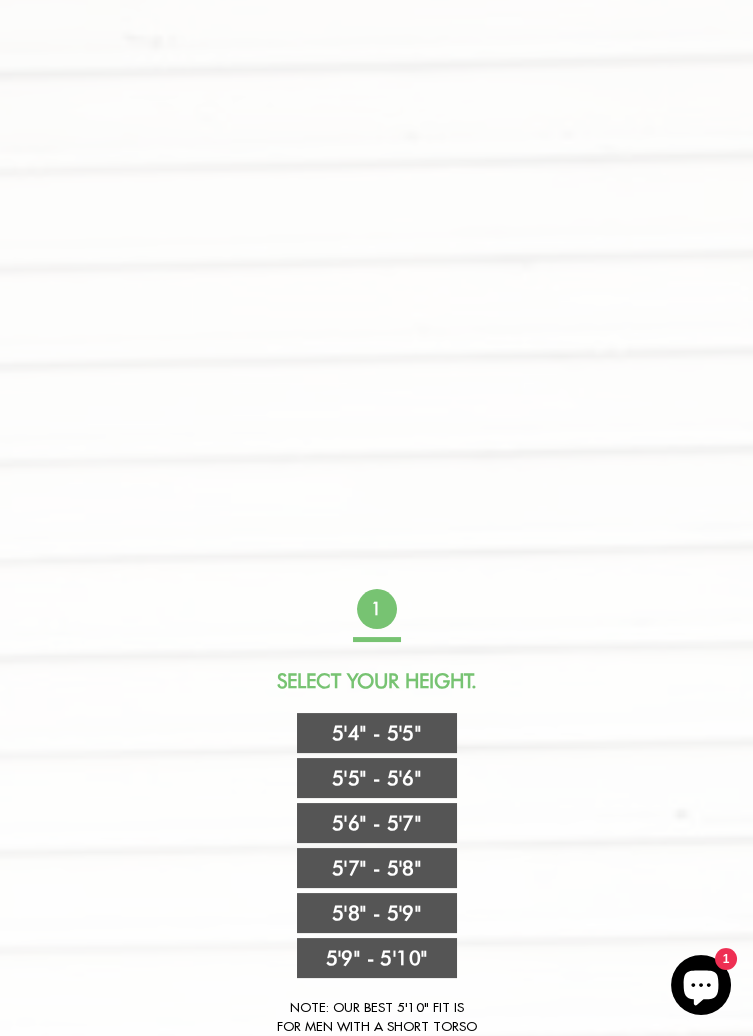 scroll, scrollTop: 421, scrollLeft: 0, axis: vertical 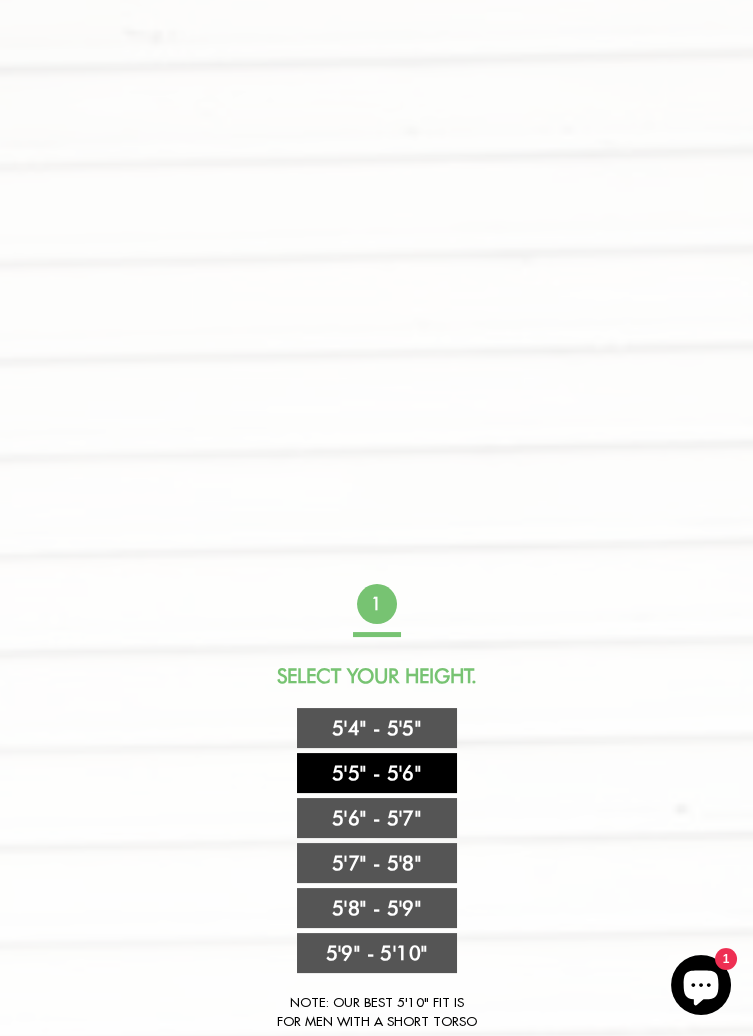 click on "5'5" - 5'6"" at bounding box center (377, 773) 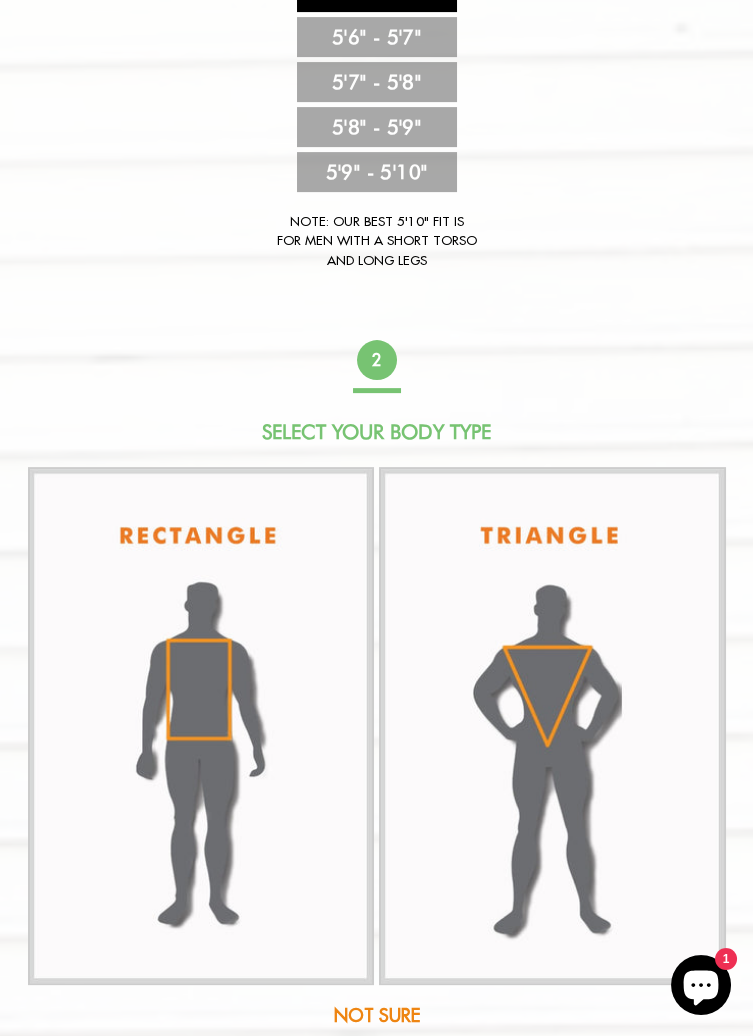 scroll, scrollTop: 1206, scrollLeft: 0, axis: vertical 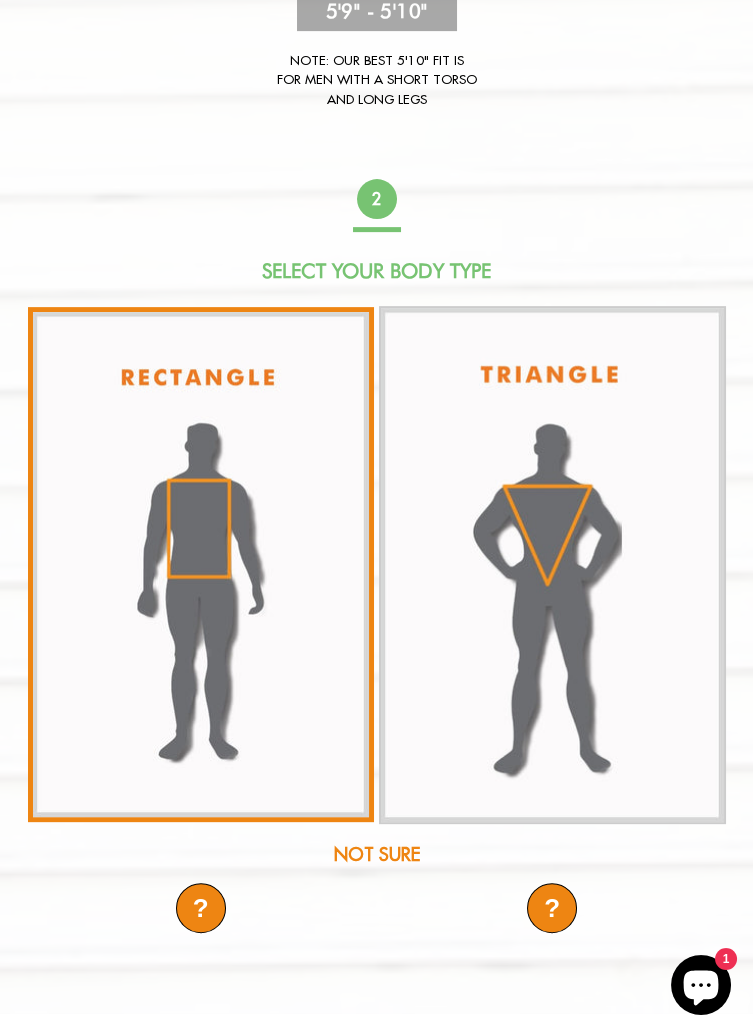 click at bounding box center [201, 564] 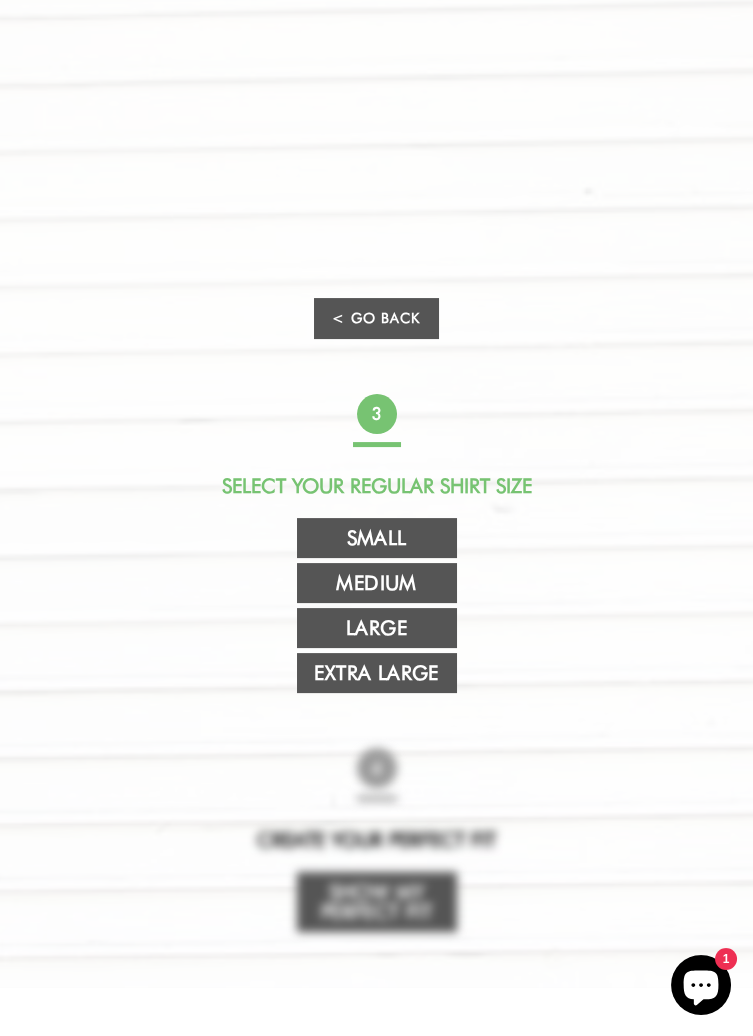 scroll, scrollTop: 710, scrollLeft: 0, axis: vertical 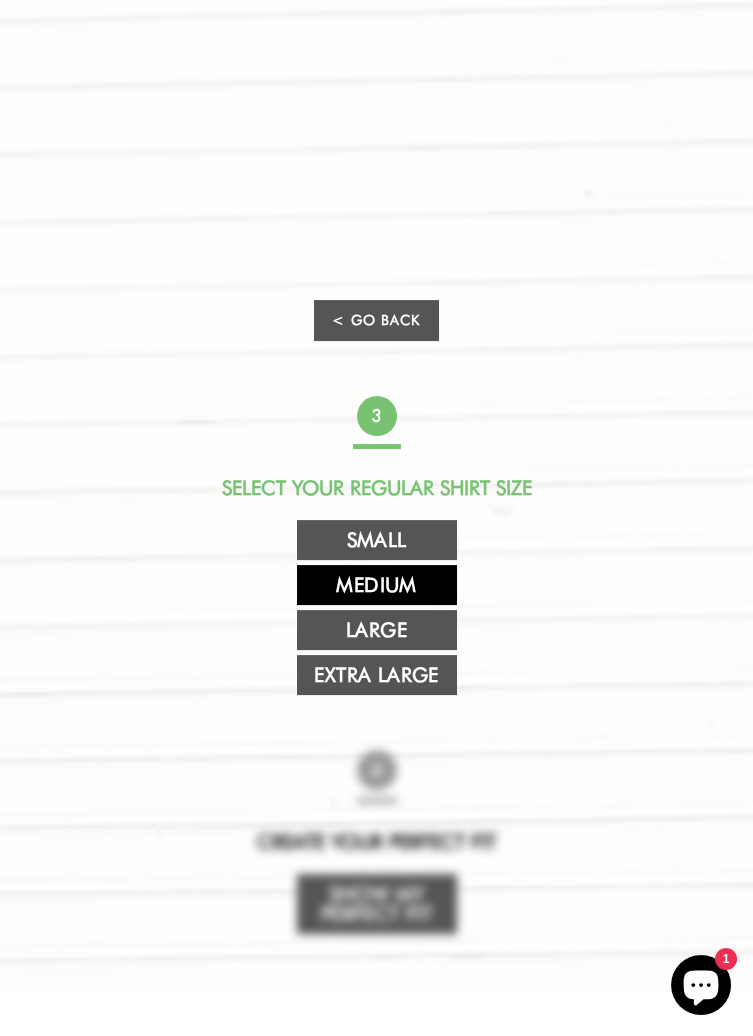click on "Medium" at bounding box center (377, 585) 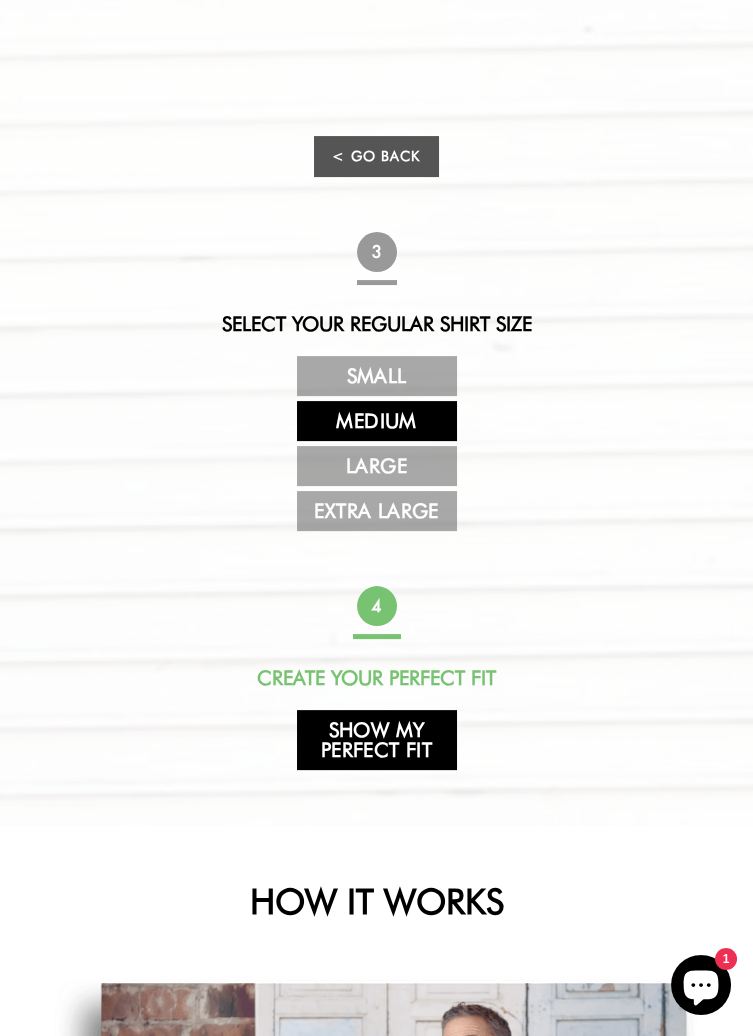 click on "Show My Perfect Fit" at bounding box center [377, 740] 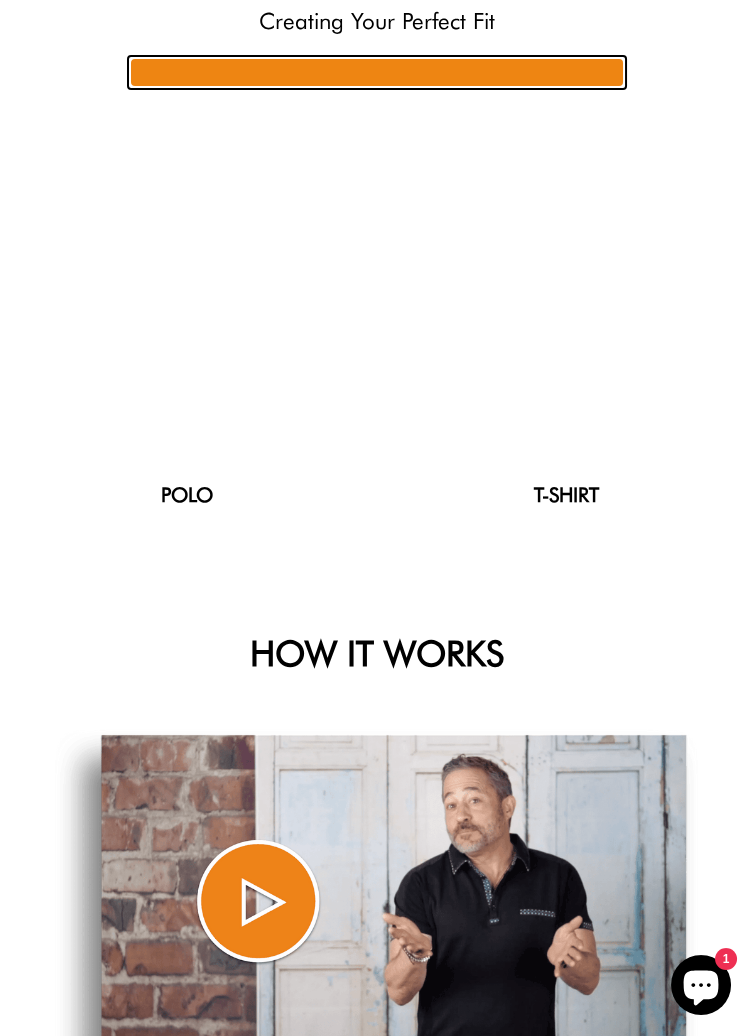 scroll, scrollTop: 209, scrollLeft: 0, axis: vertical 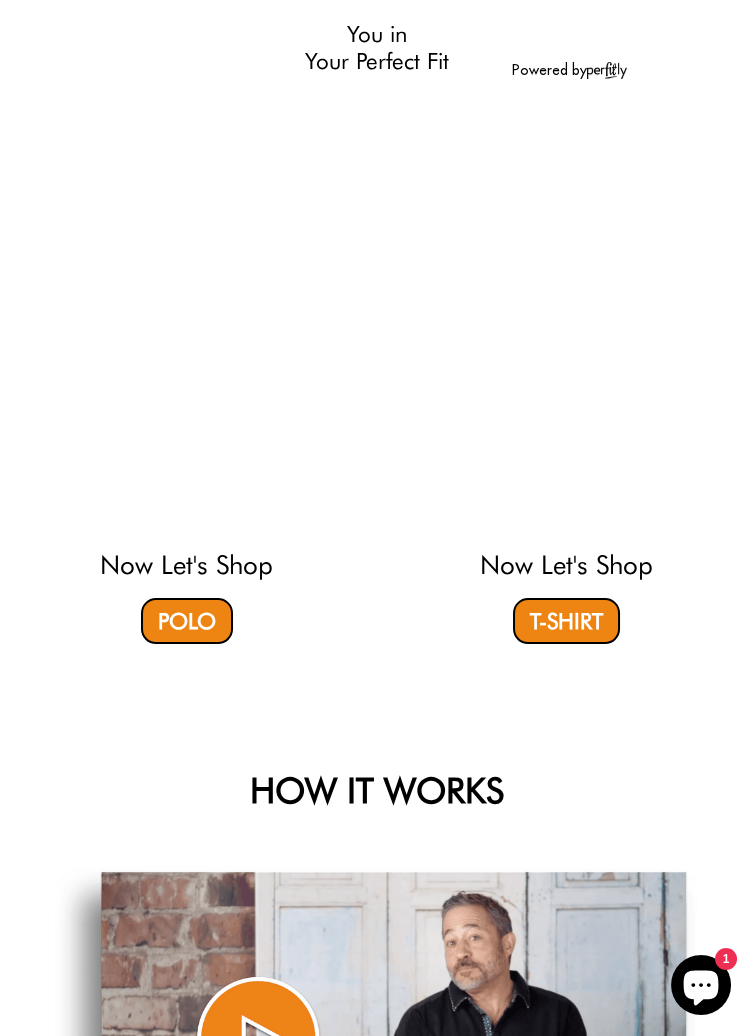 select on "55-56" 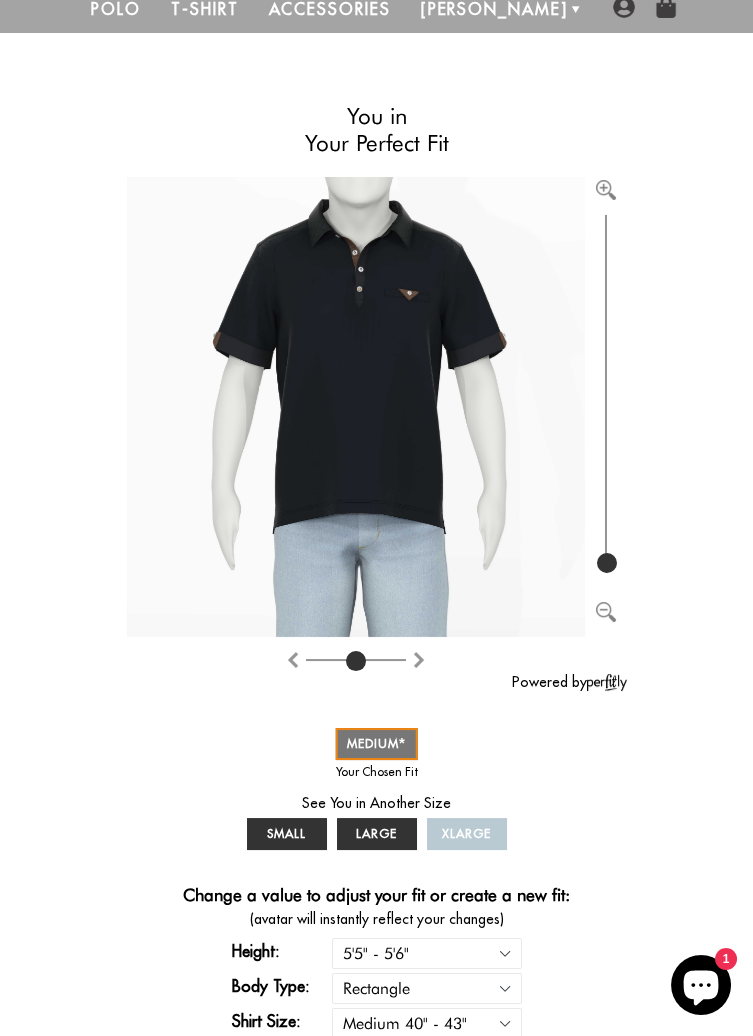 scroll, scrollTop: 126, scrollLeft: 0, axis: vertical 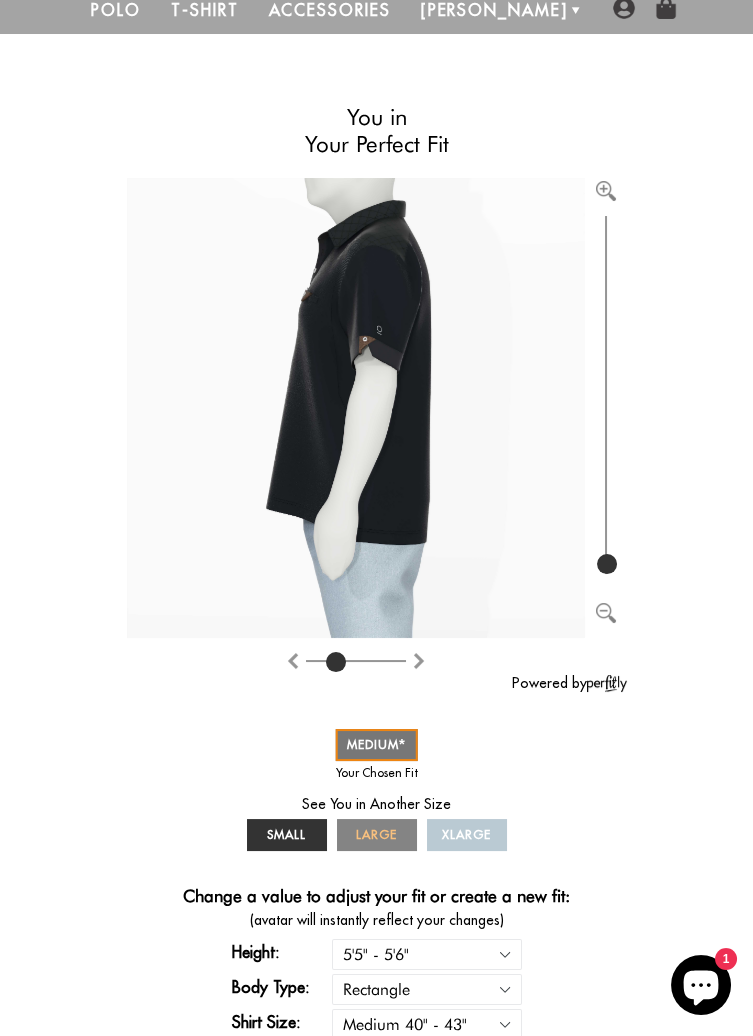 click on "LARGE" at bounding box center (376, 834) 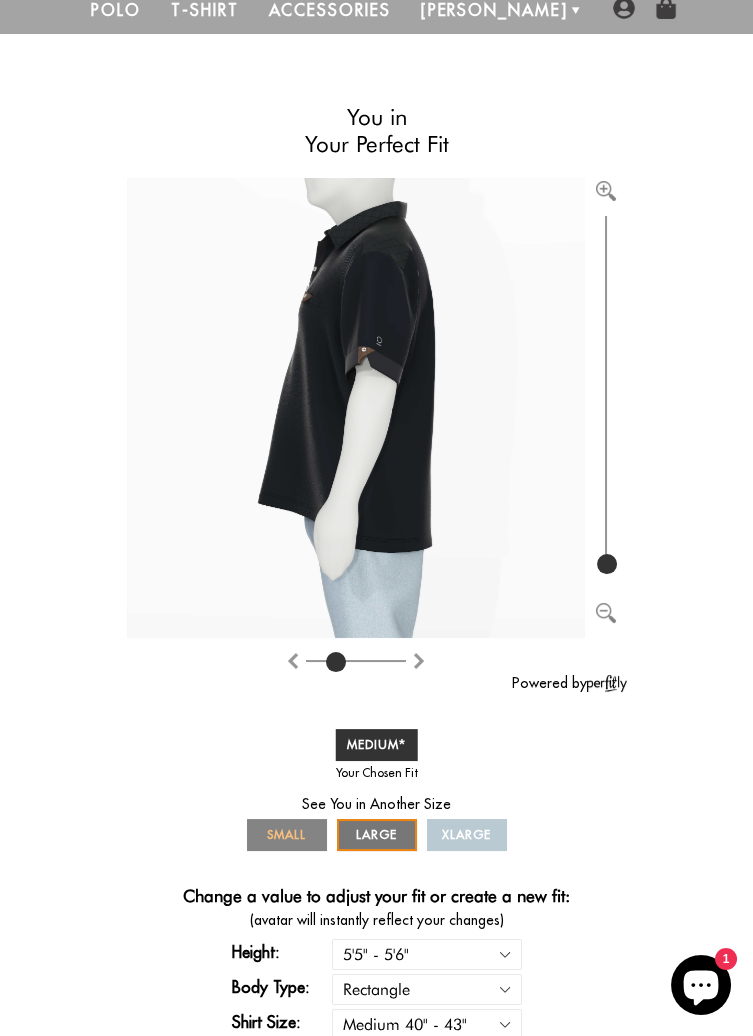 click on "SMALL" at bounding box center [286, 834] 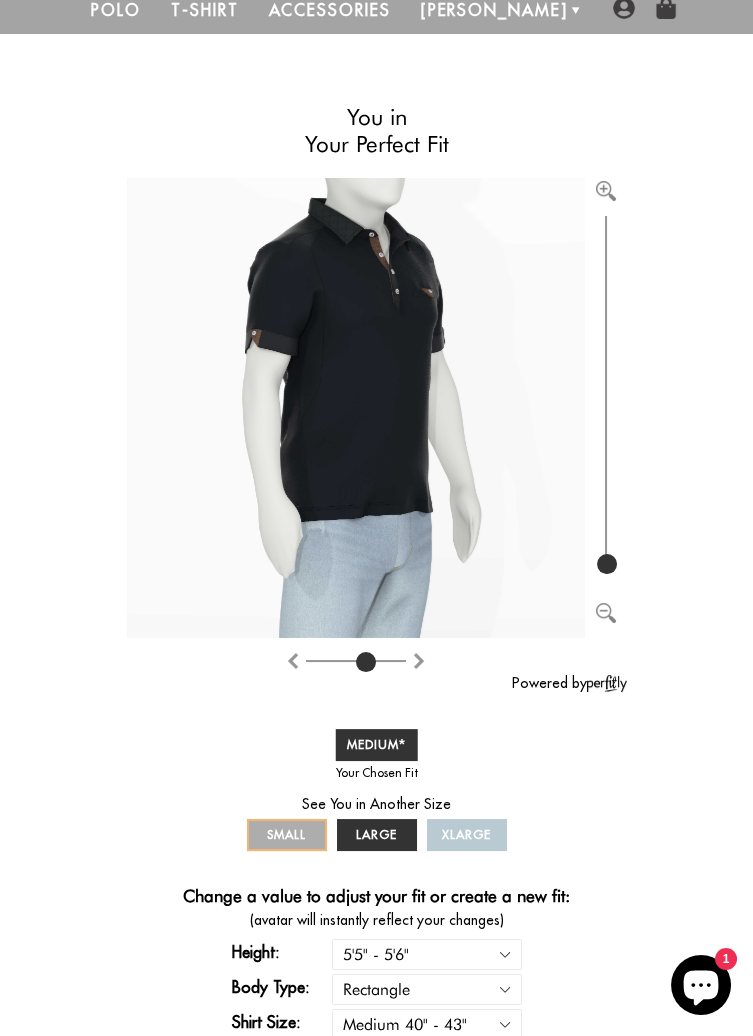type on "6" 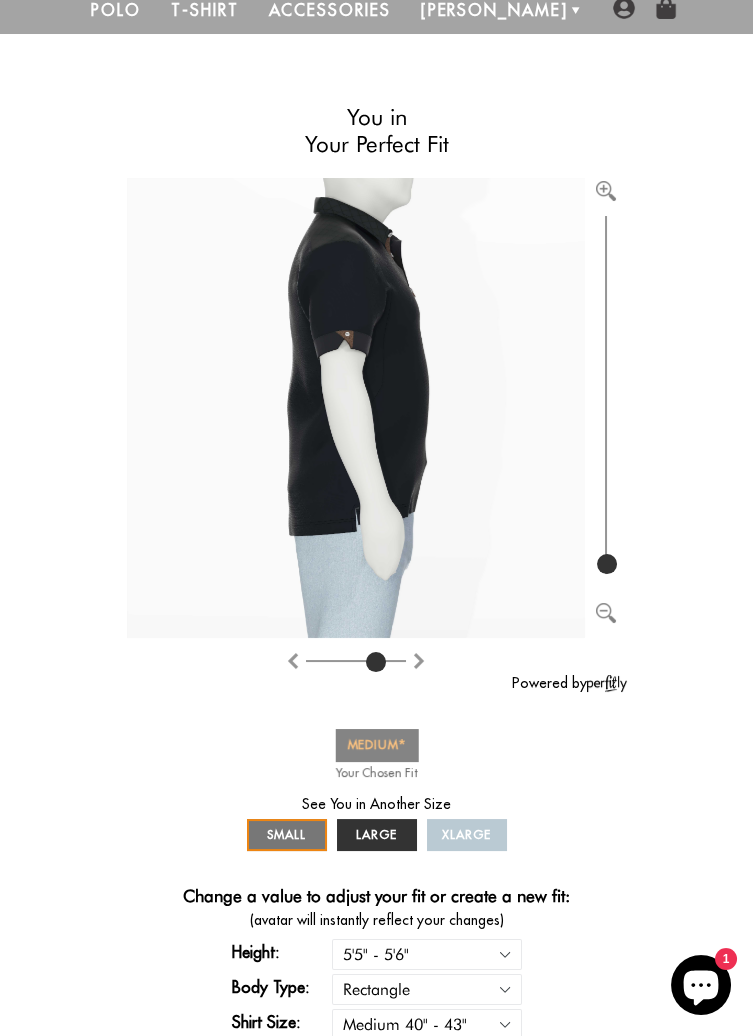 click on "MEDIUM" at bounding box center [376, 744] 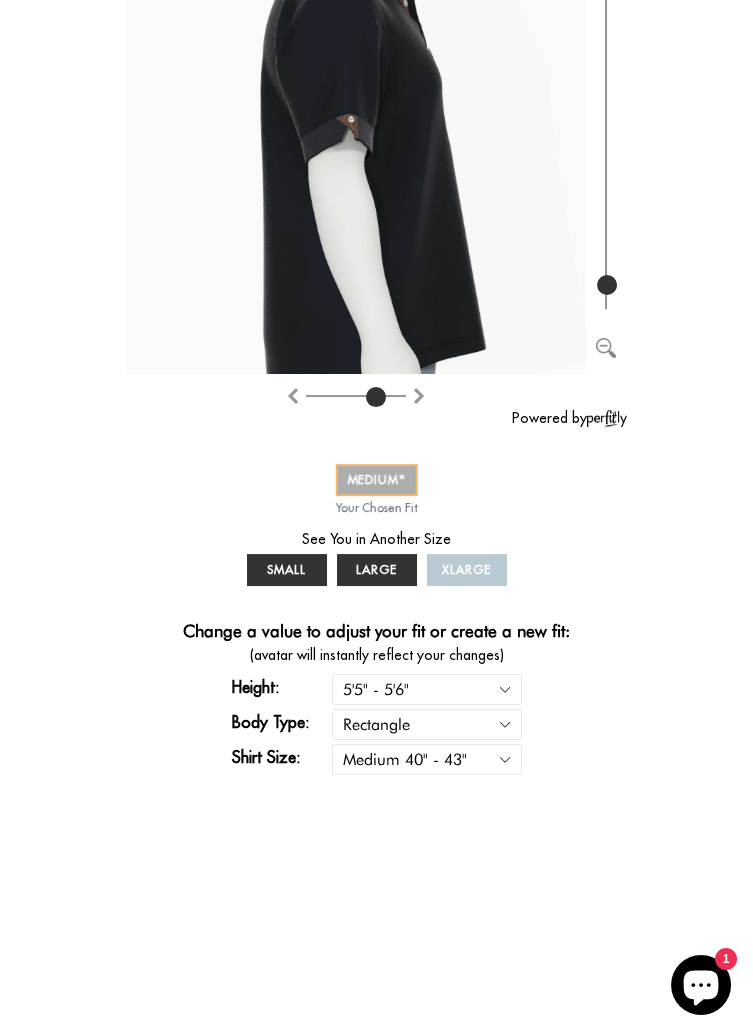 type on "100" 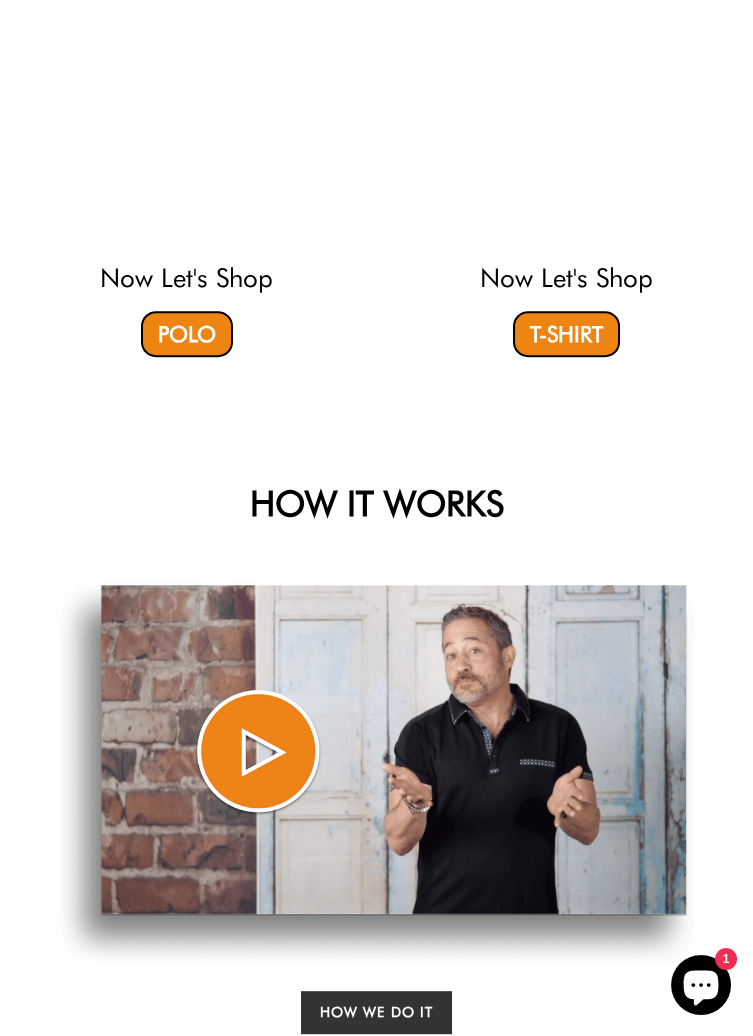 scroll, scrollTop: 1361, scrollLeft: 0, axis: vertical 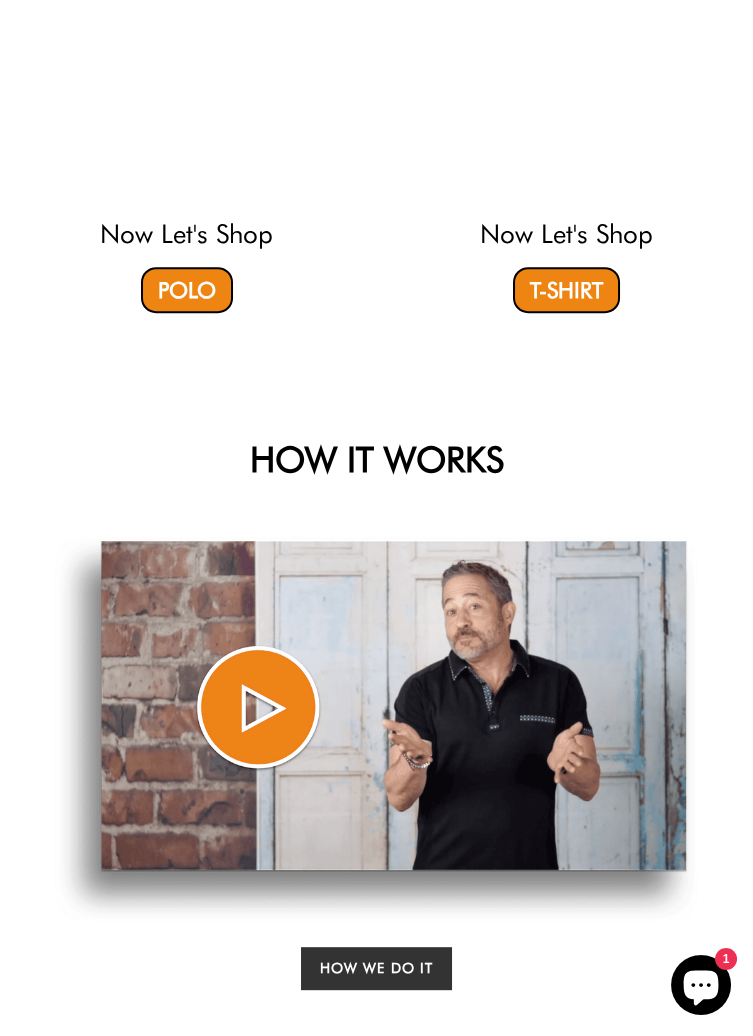 click at bounding box center [376, 729] 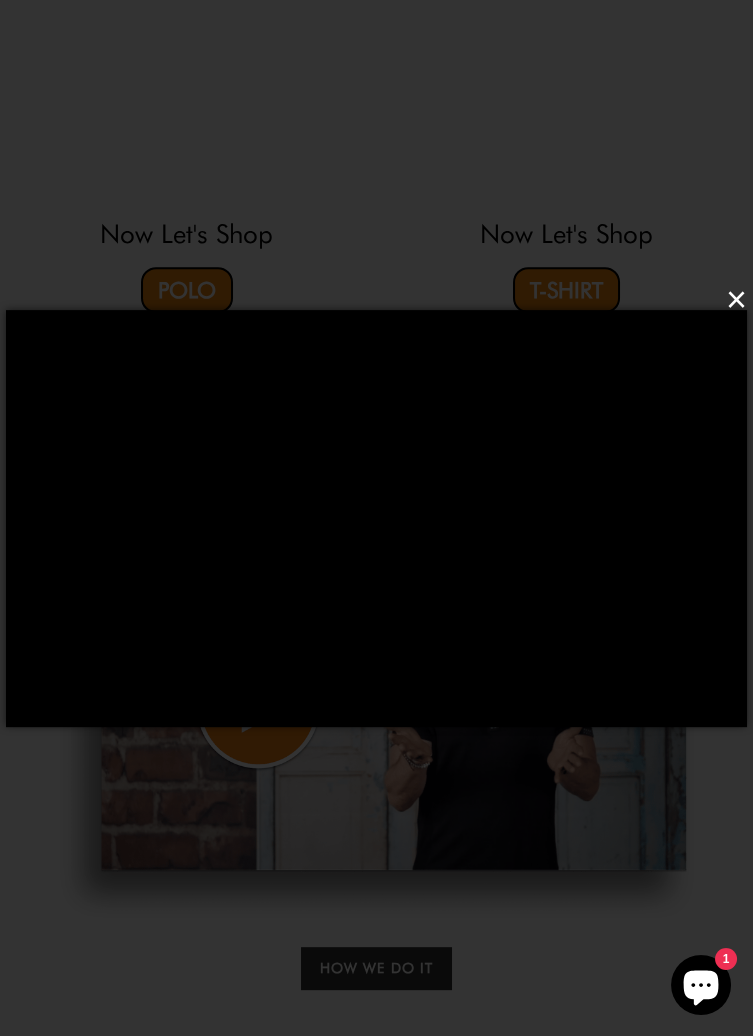 click on "×" at bounding box center [382, 300] 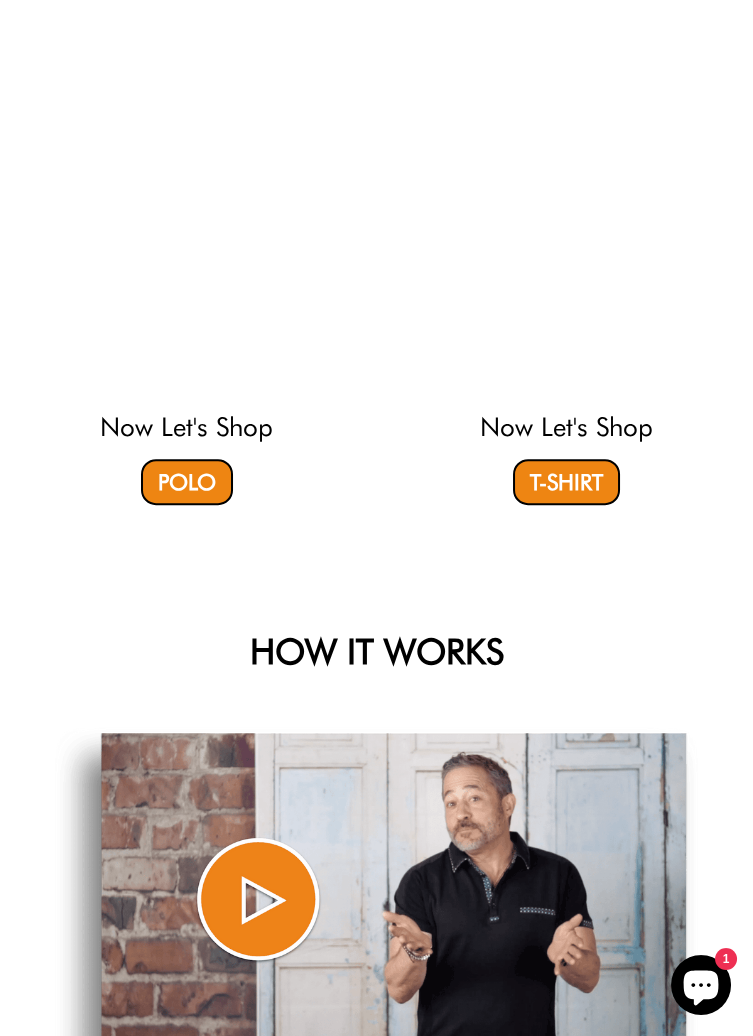 scroll, scrollTop: 1162, scrollLeft: 0, axis: vertical 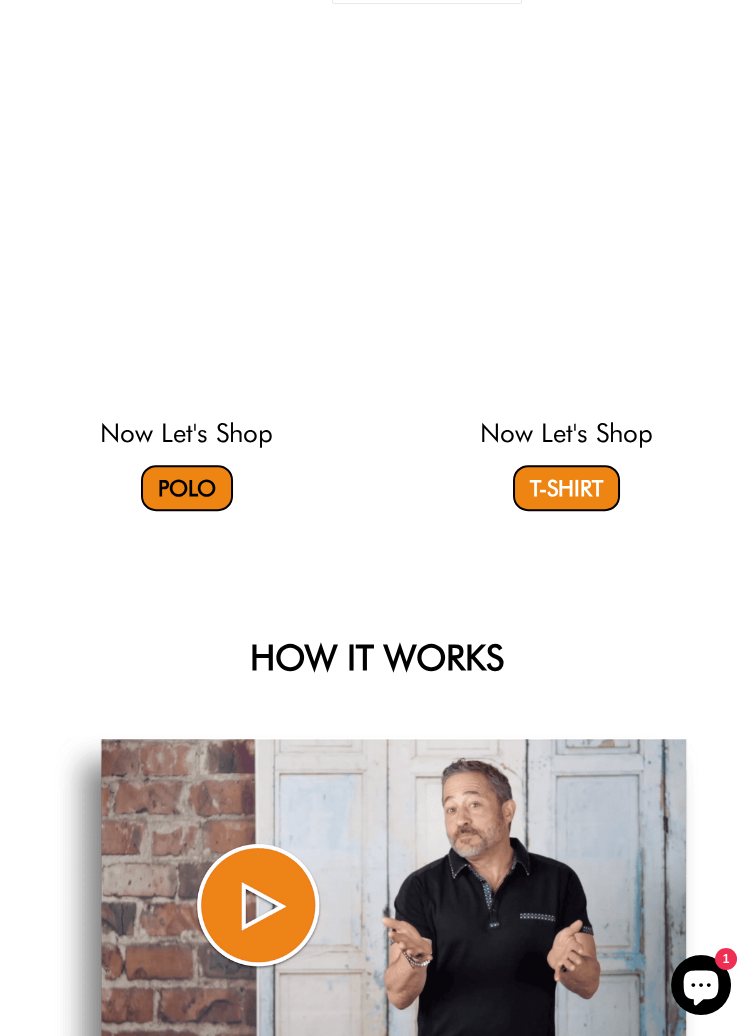 click on "Polo" at bounding box center [187, 488] 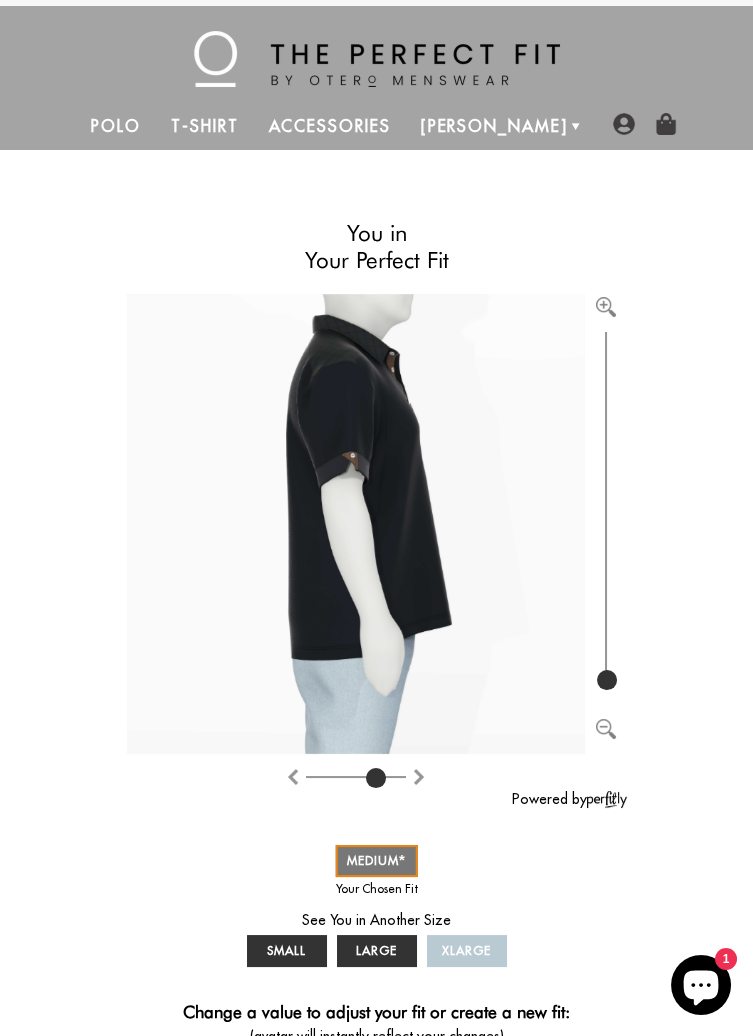 scroll, scrollTop: 13, scrollLeft: 0, axis: vertical 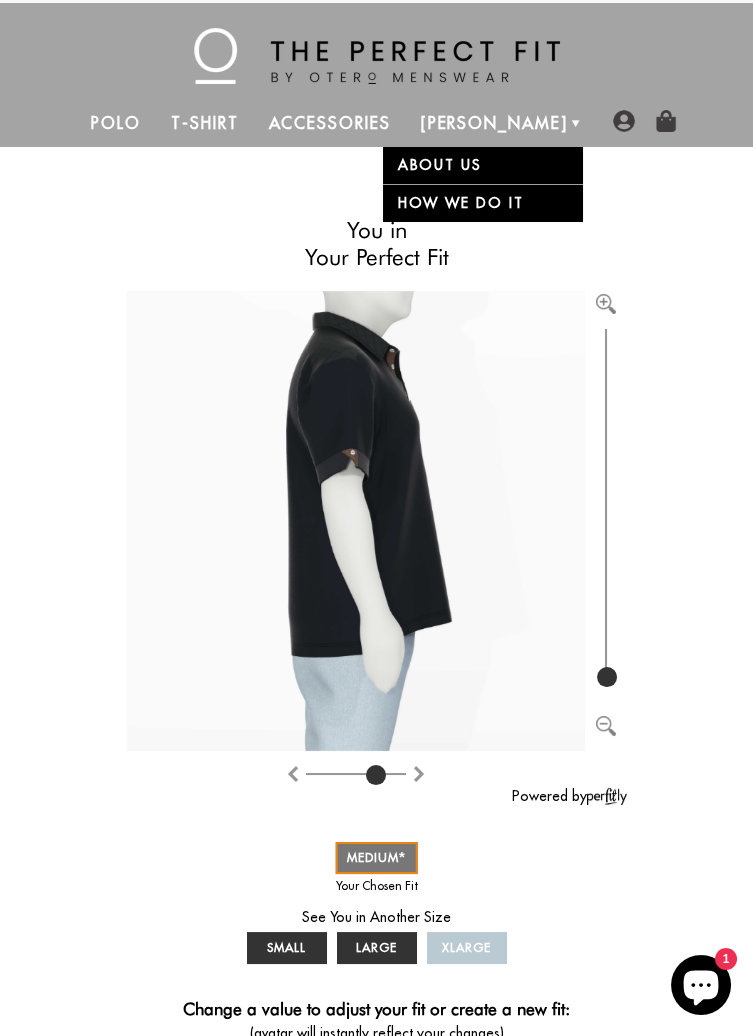 click on "[PERSON_NAME]" at bounding box center [494, 123] 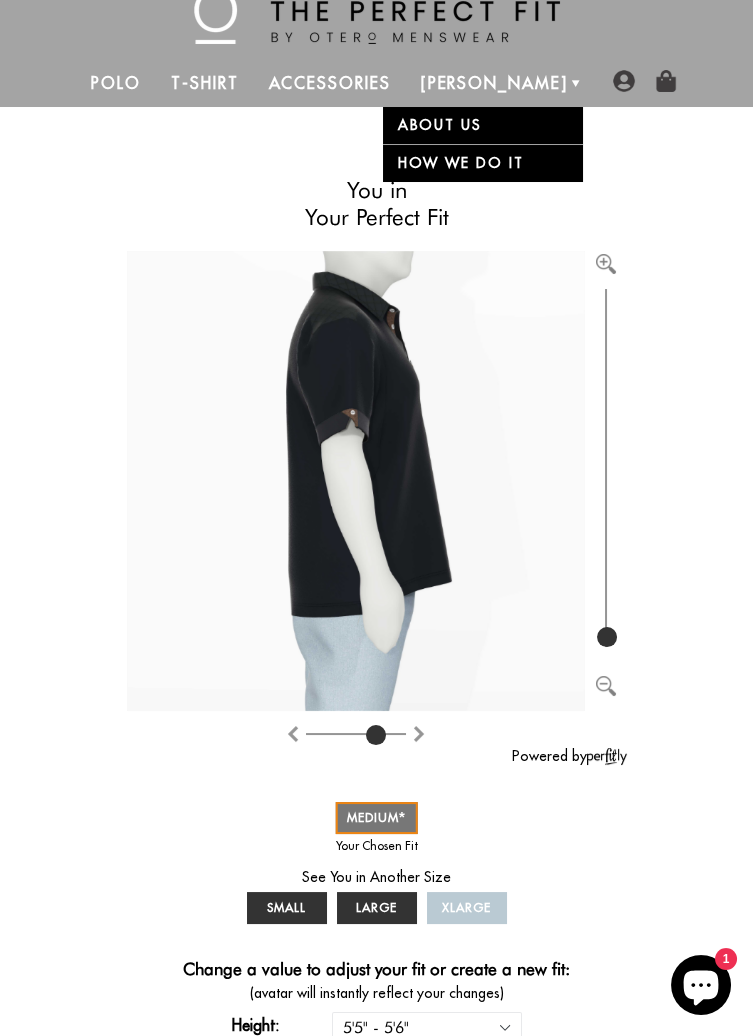 scroll, scrollTop: 109, scrollLeft: 0, axis: vertical 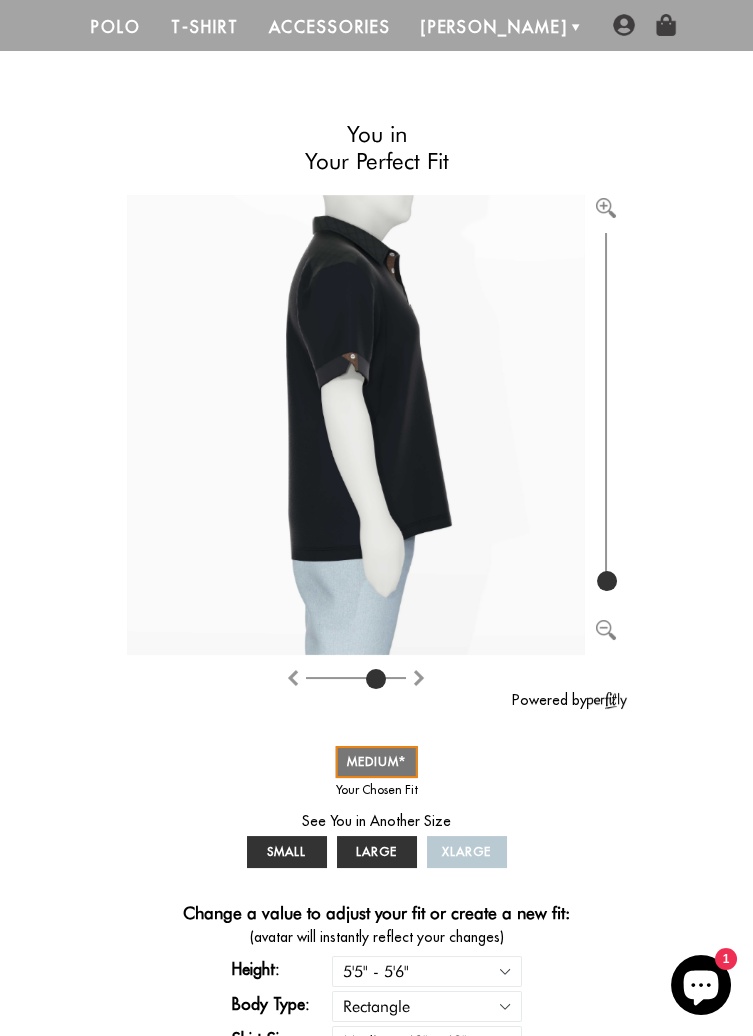 click on "T-Shirt" at bounding box center (204, 27) 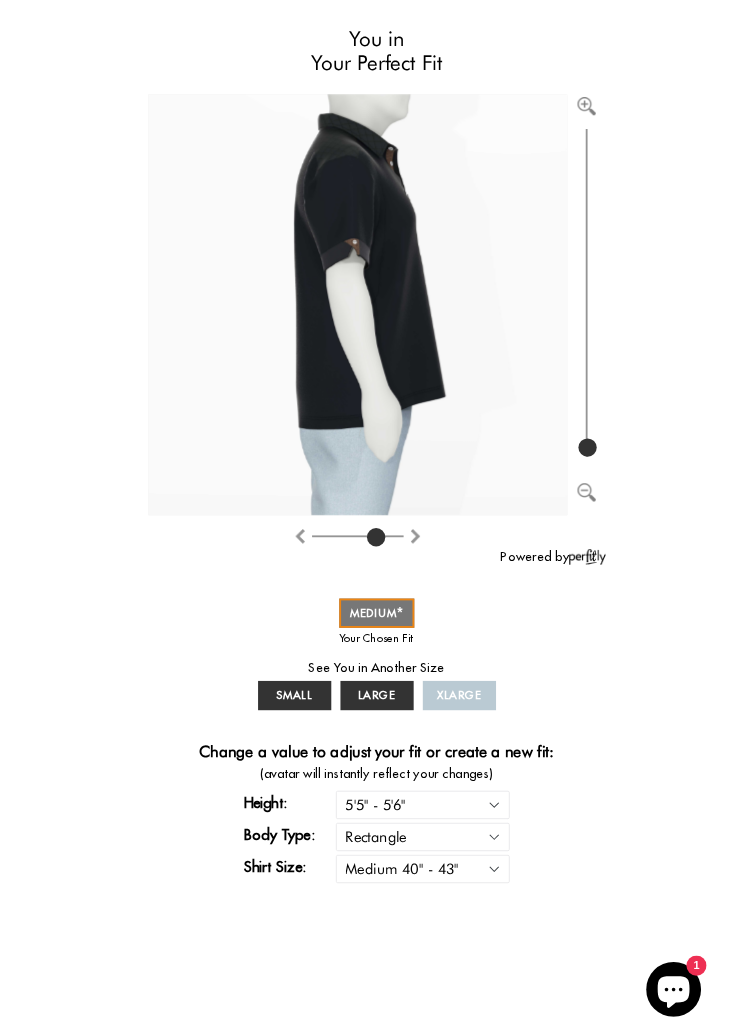 scroll, scrollTop: 205, scrollLeft: 0, axis: vertical 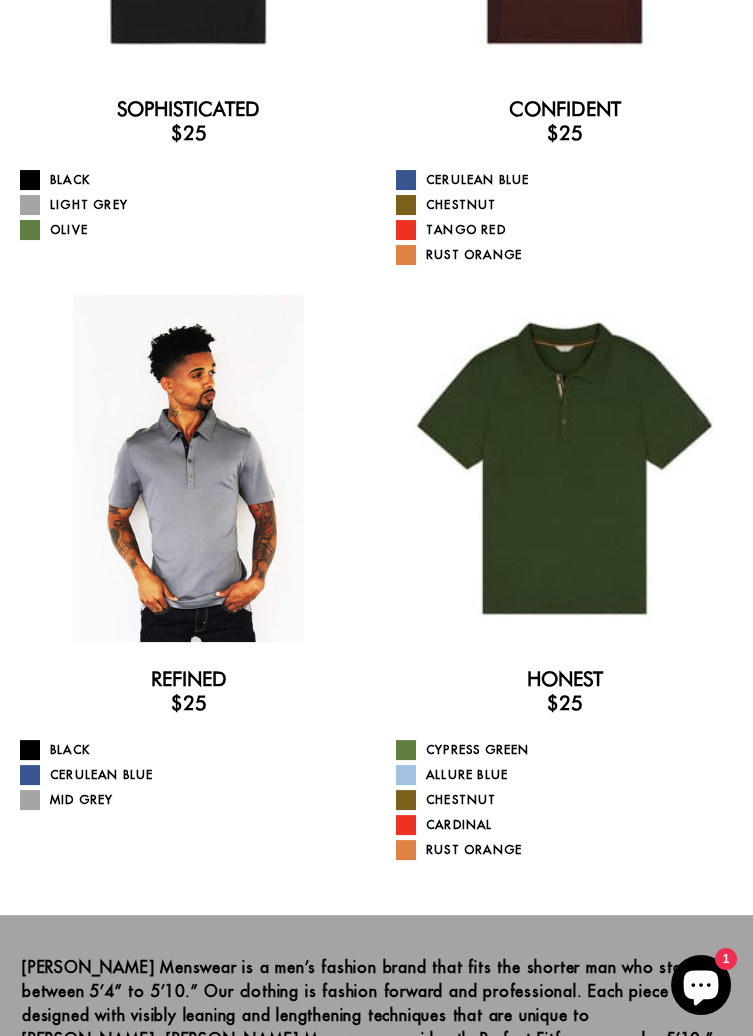 click at bounding box center [188, 468] 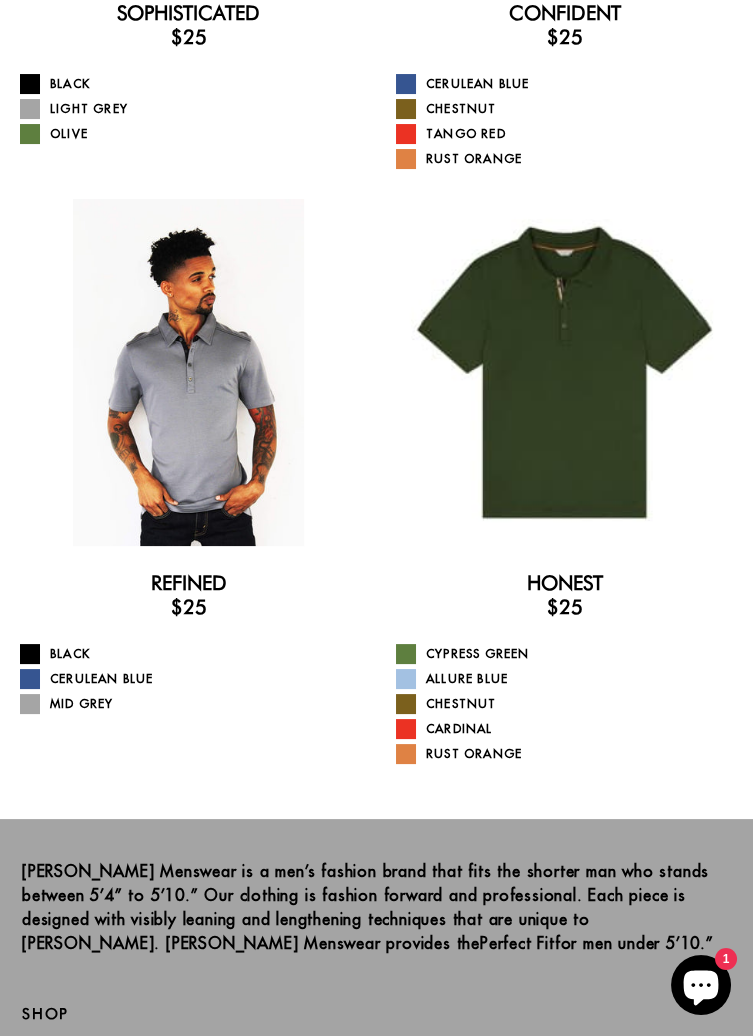 scroll, scrollTop: 0, scrollLeft: 0, axis: both 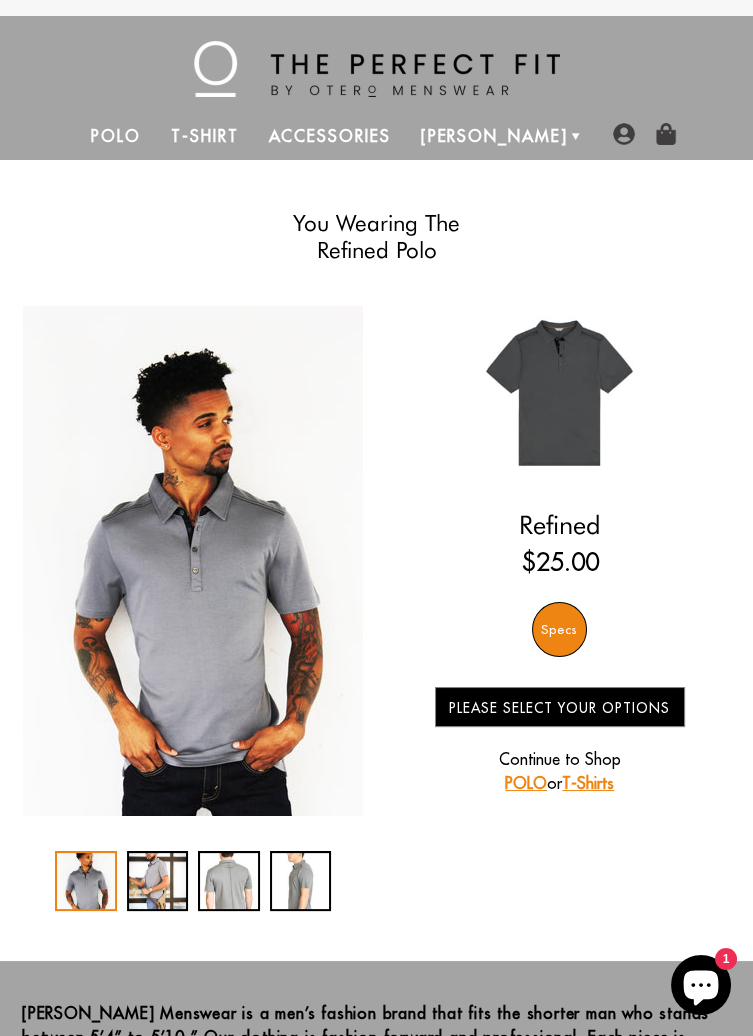 select on "55-56" 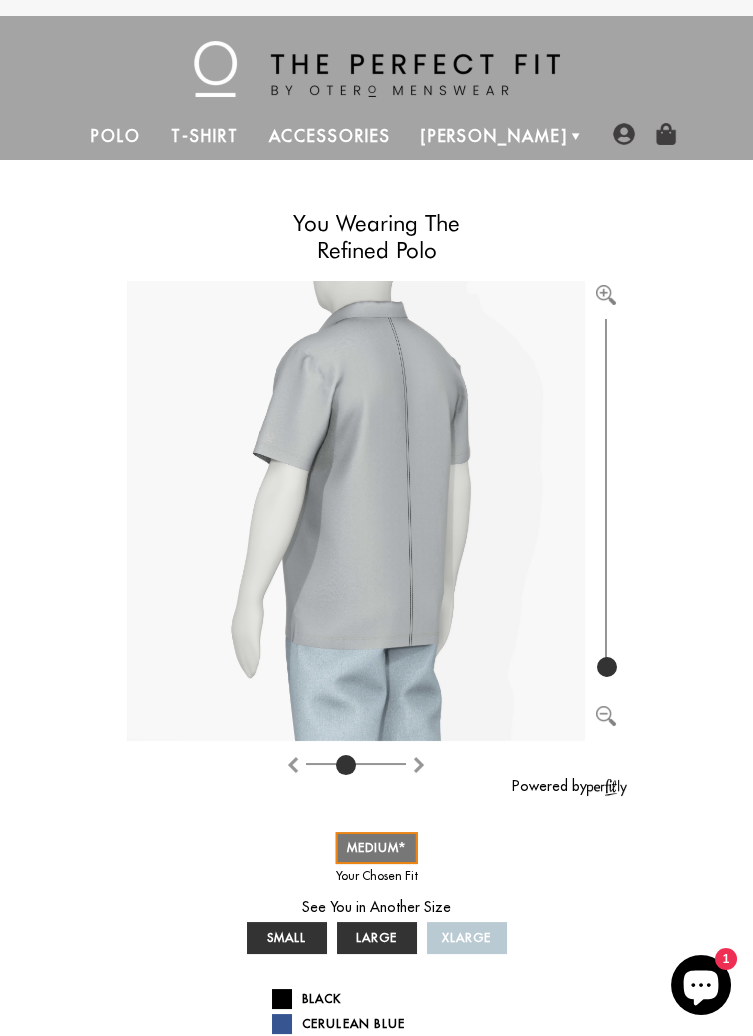 type on "4" 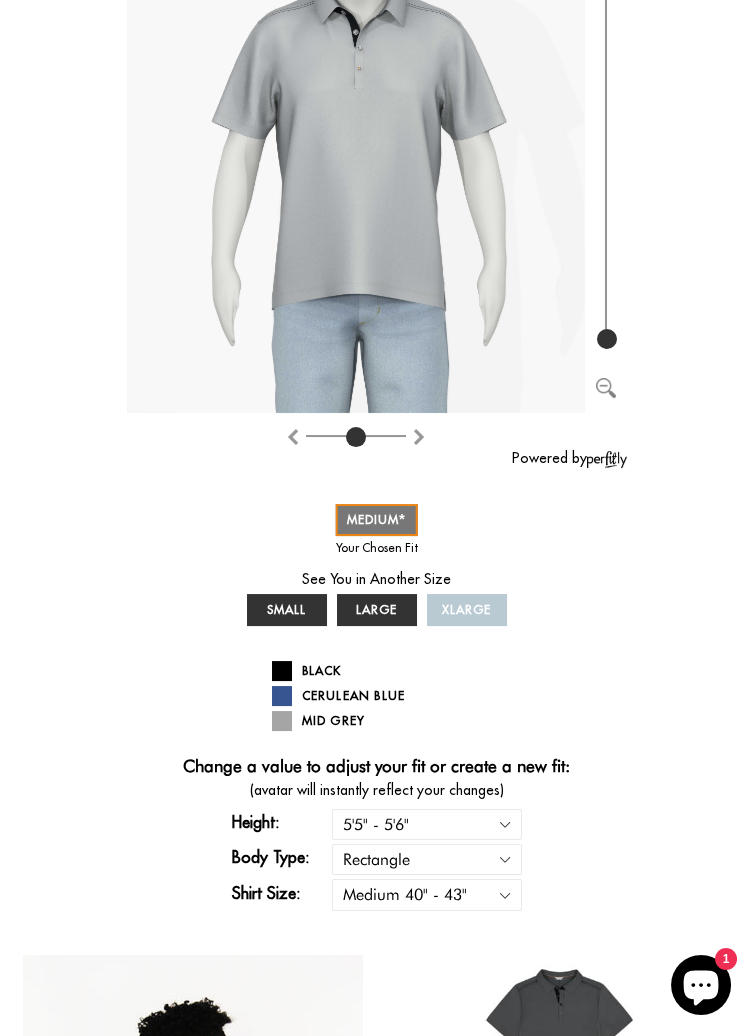 scroll, scrollTop: 333, scrollLeft: 0, axis: vertical 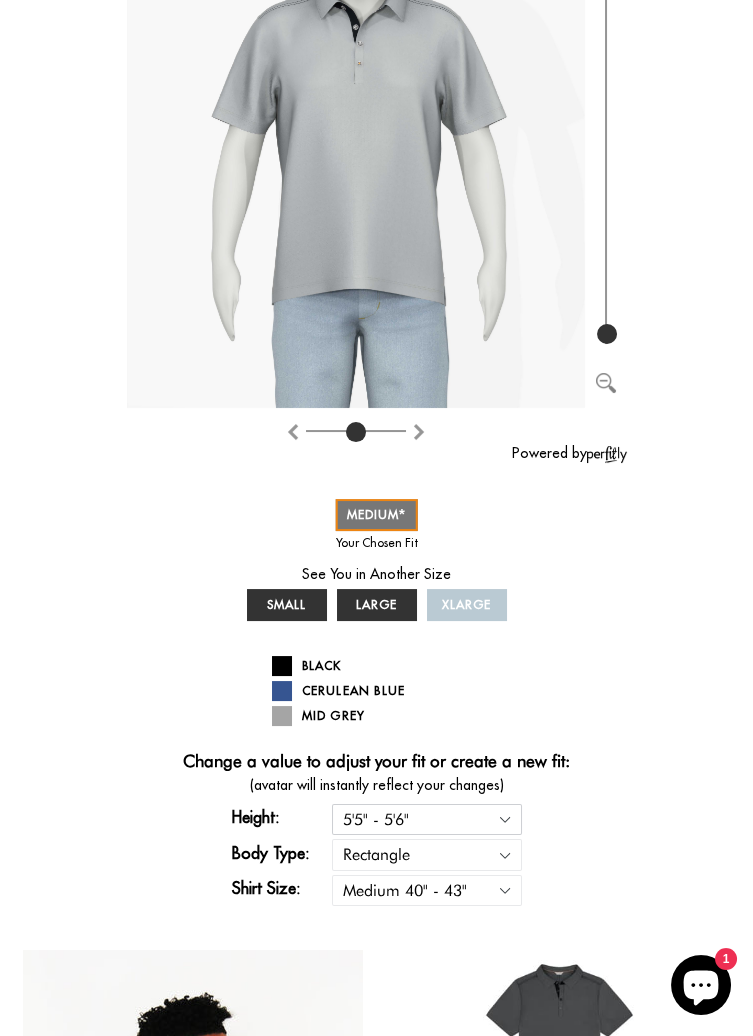 click on "5'4" - 5'5" 5'5" - 5'6" 5'6" - 5'7" 5'7" - 5'8" 5'8" - 5'9" 5'9" - 5'10"" at bounding box center [427, 819] 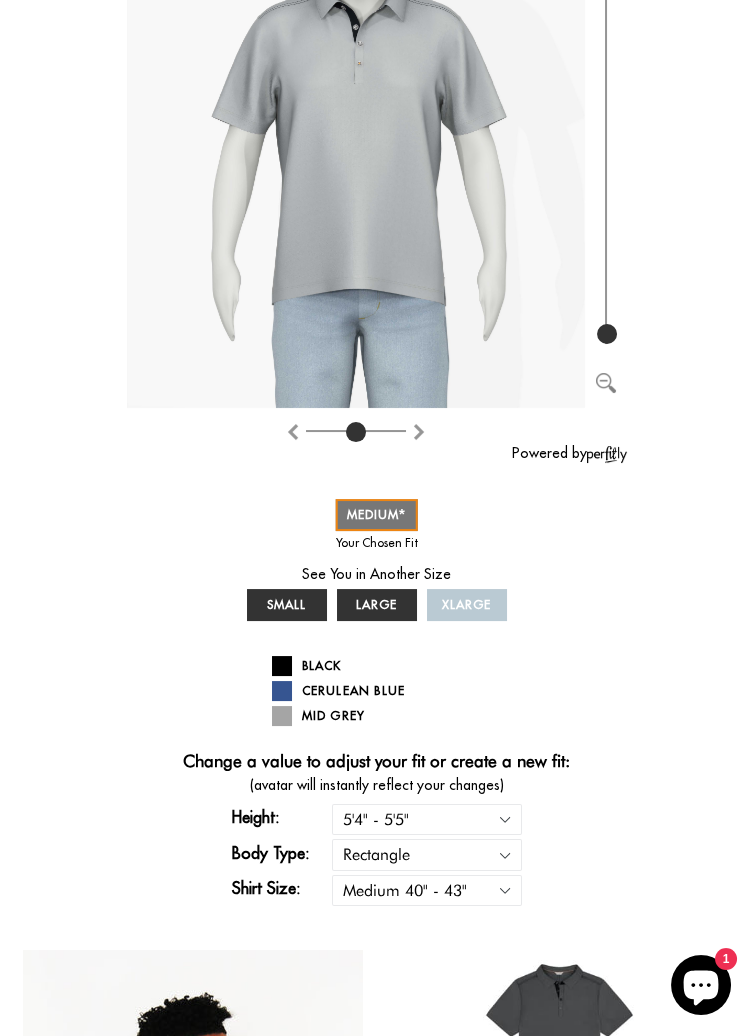 select on "M" 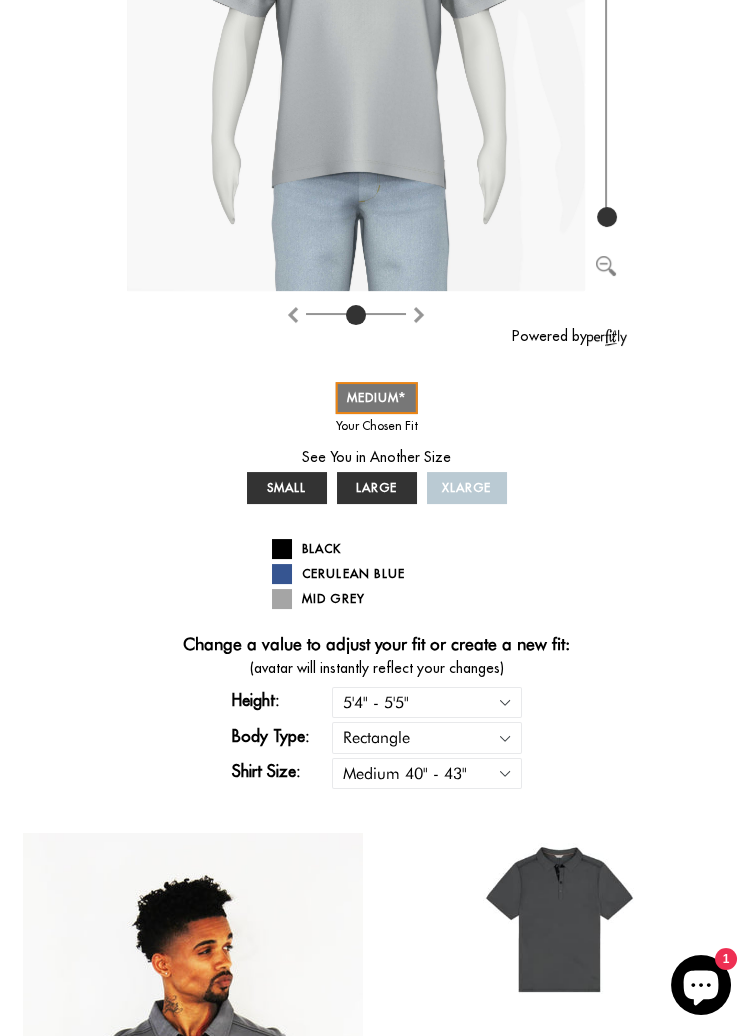 scroll, scrollTop: 454, scrollLeft: 0, axis: vertical 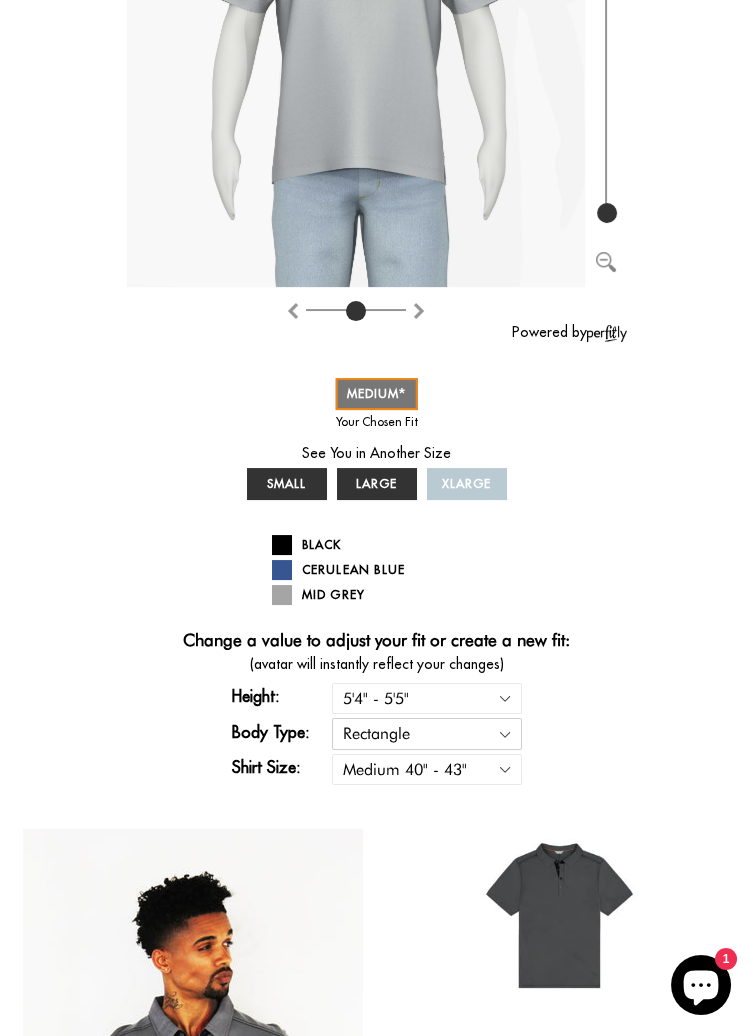 click on "Rectangle Triangle" at bounding box center (427, 733) 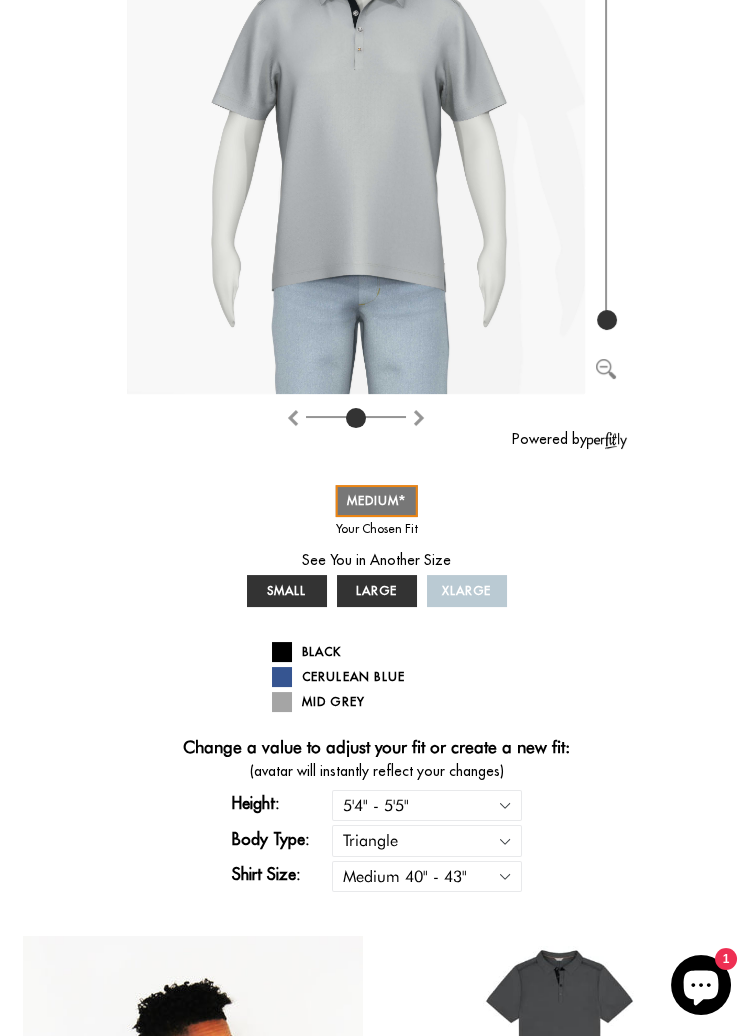 select on "triangle" 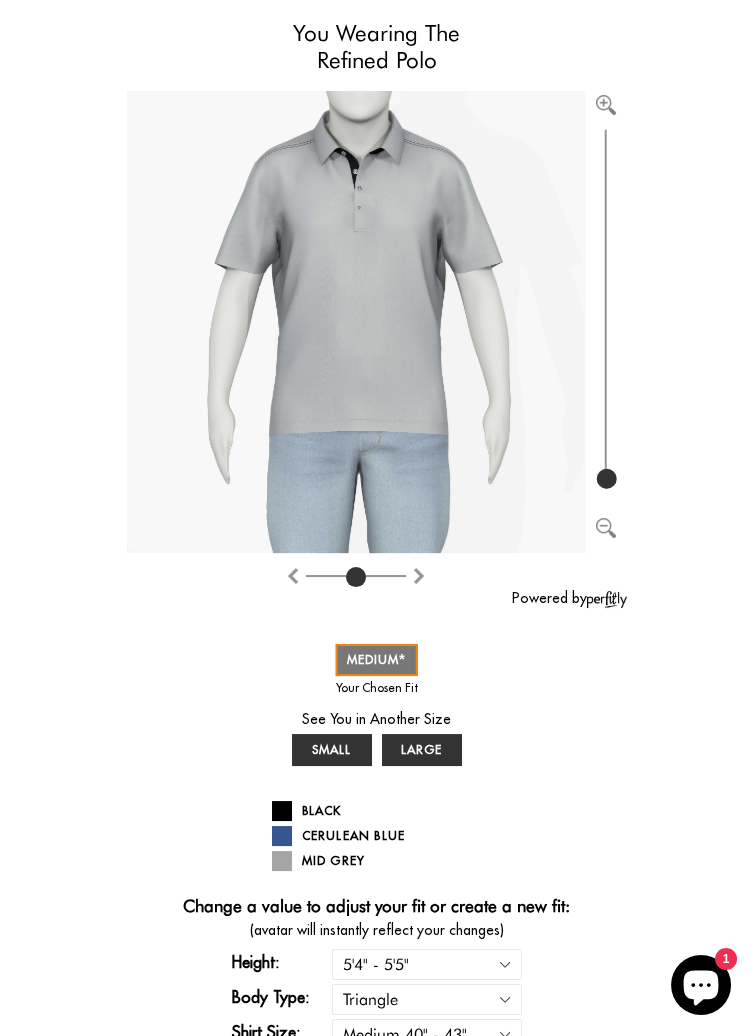 scroll, scrollTop: 191, scrollLeft: 0, axis: vertical 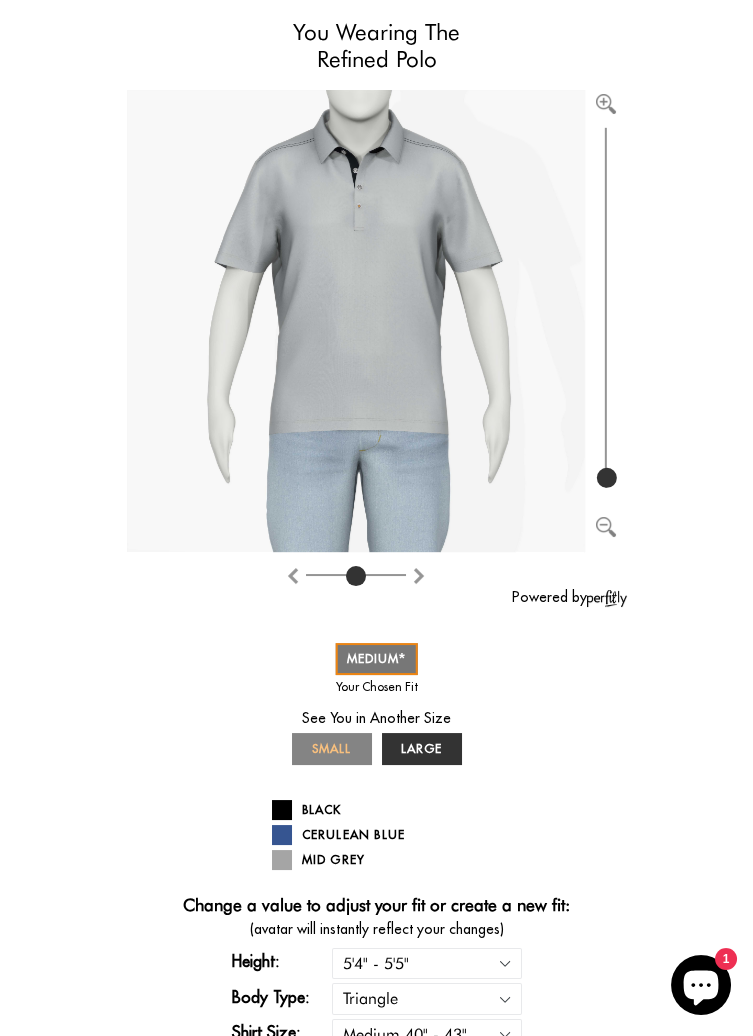 click on "SMALL" at bounding box center [331, 748] 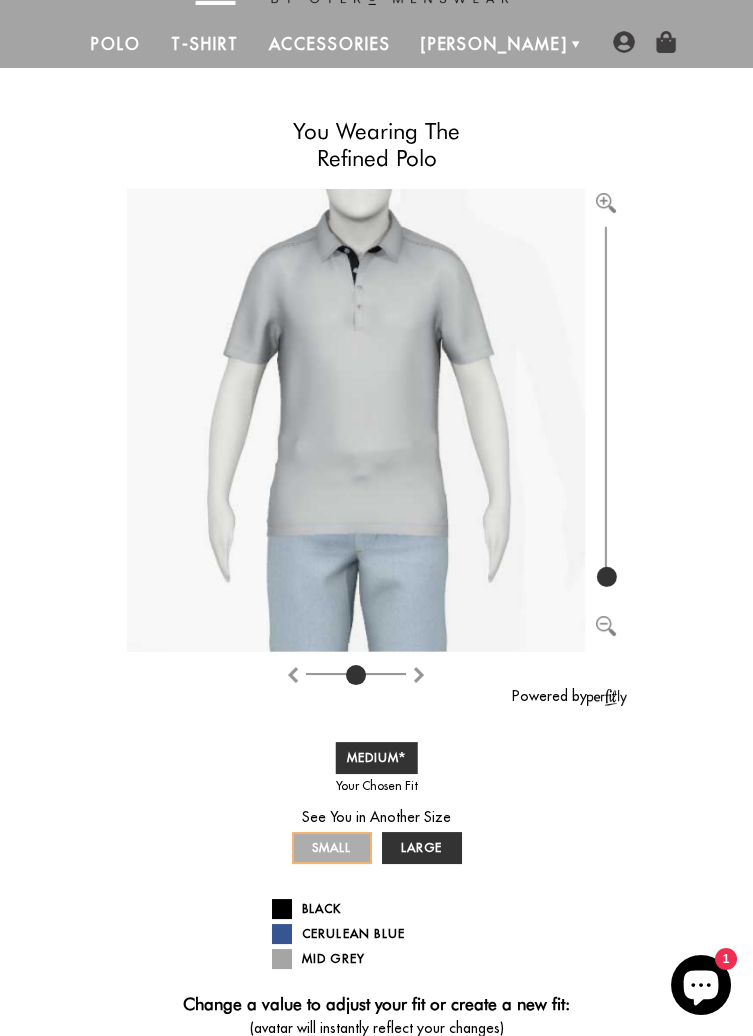 scroll, scrollTop: 55, scrollLeft: 0, axis: vertical 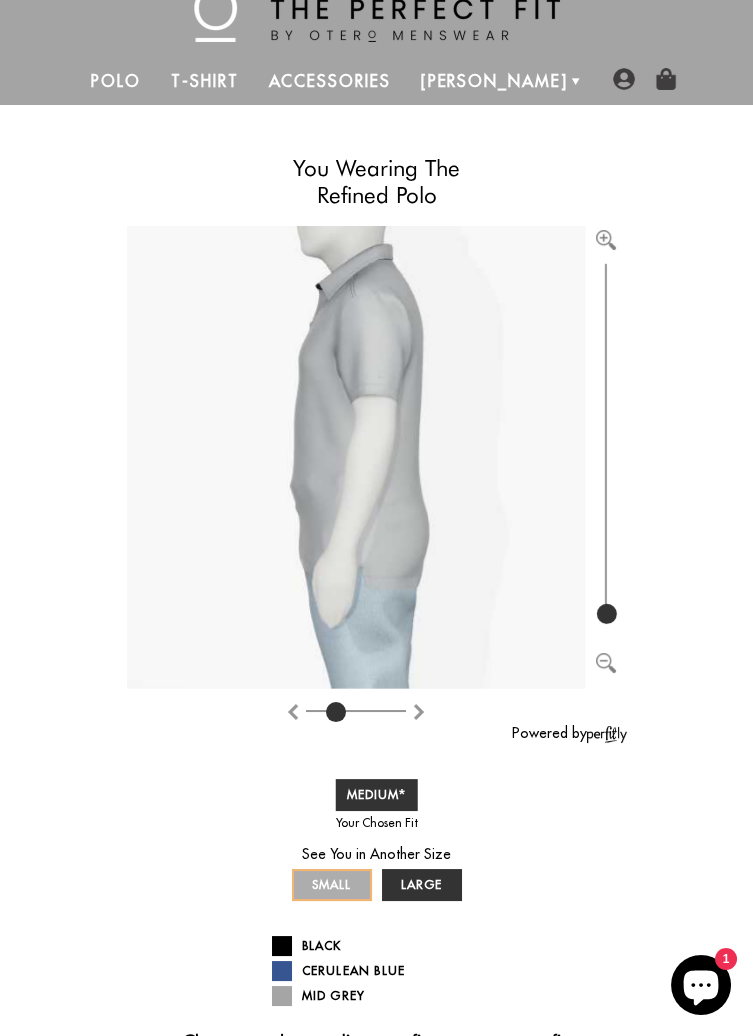 type on "0" 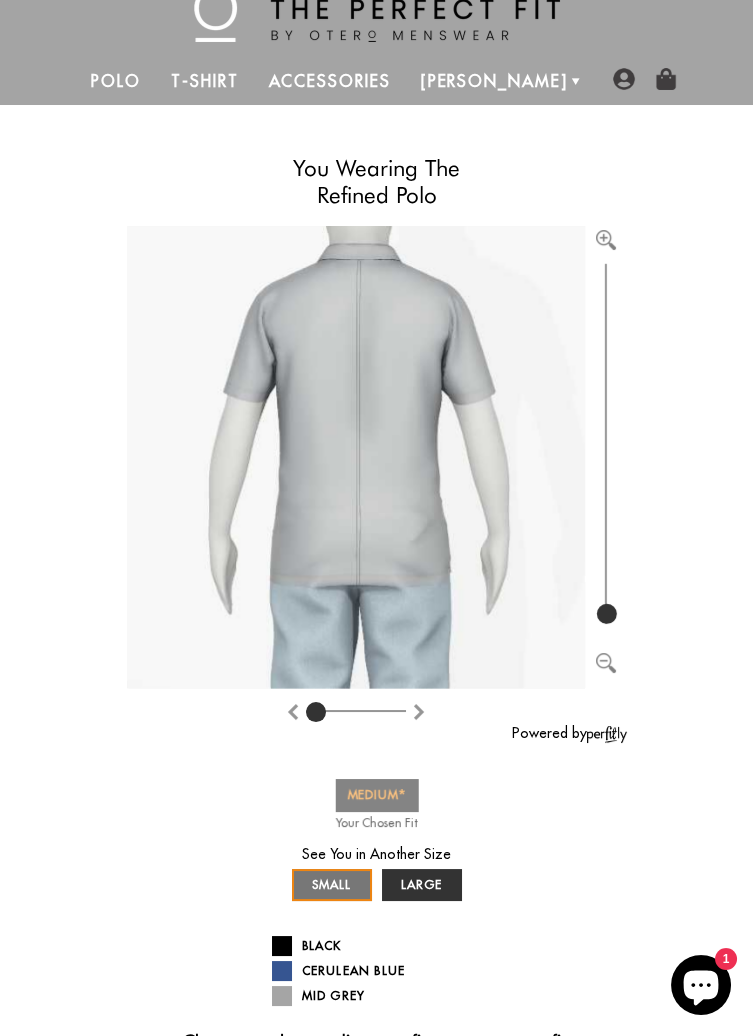 click on "MEDIUM" at bounding box center (376, 794) 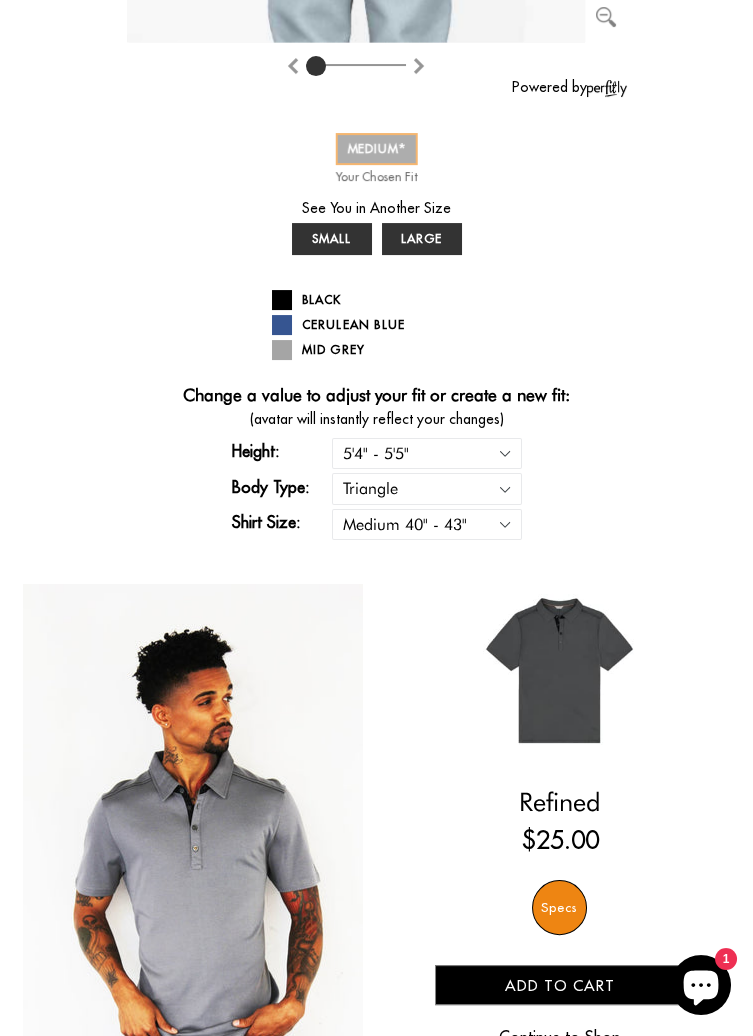 scroll, scrollTop: 703, scrollLeft: 0, axis: vertical 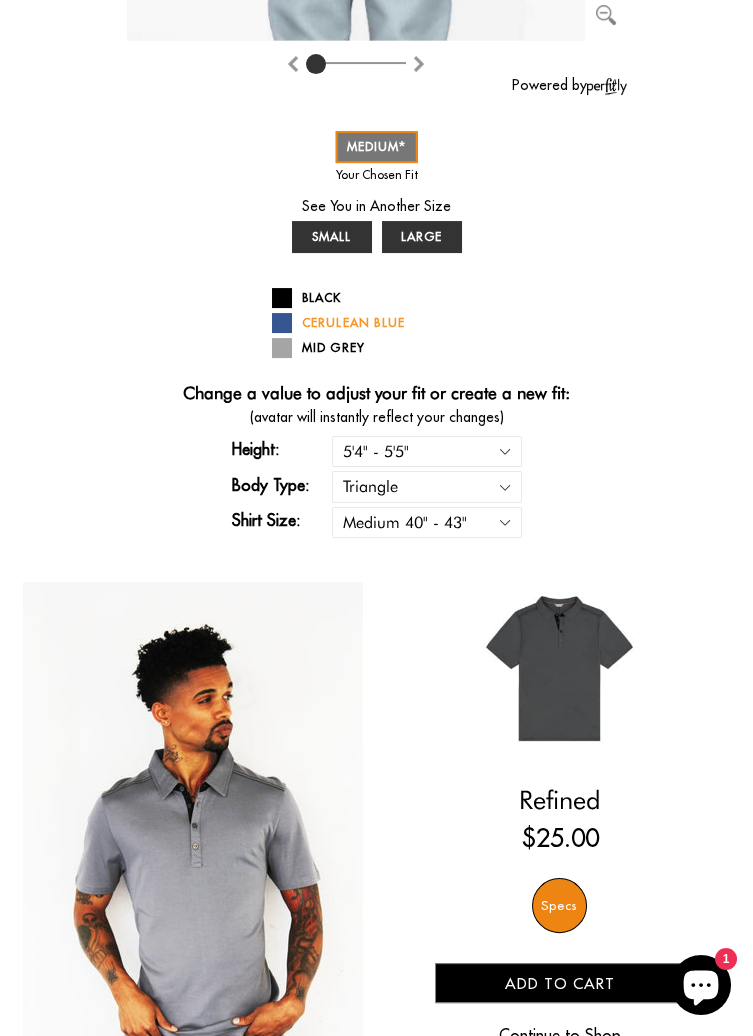 click on "Cerulean Blue" at bounding box center [377, 323] 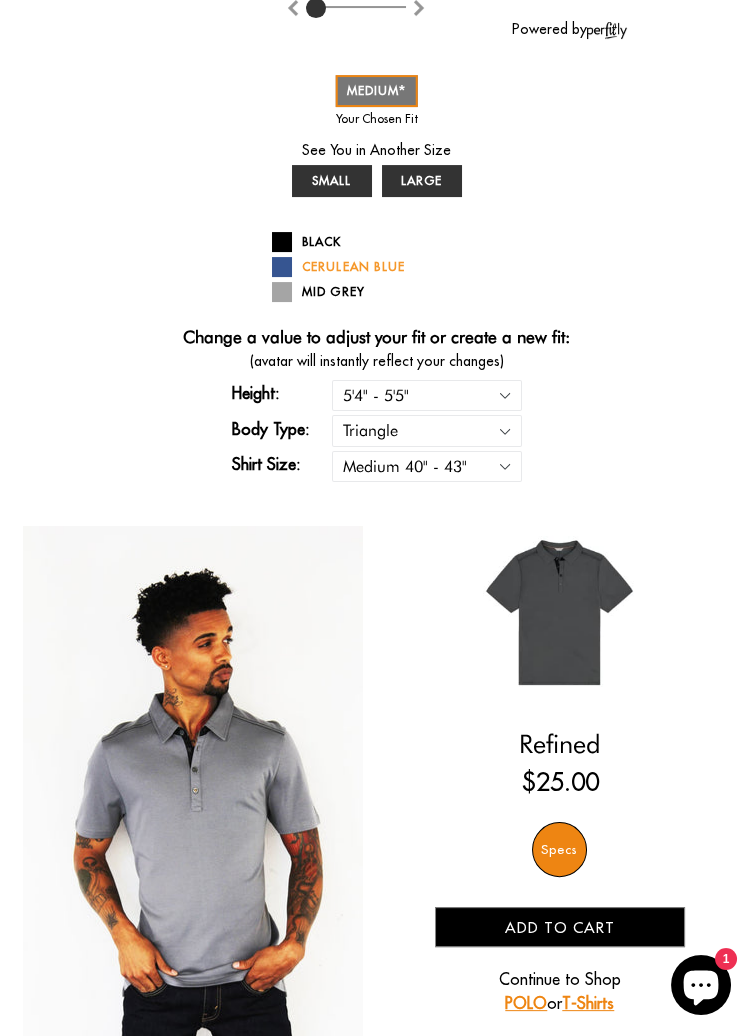 scroll, scrollTop: 799, scrollLeft: 0, axis: vertical 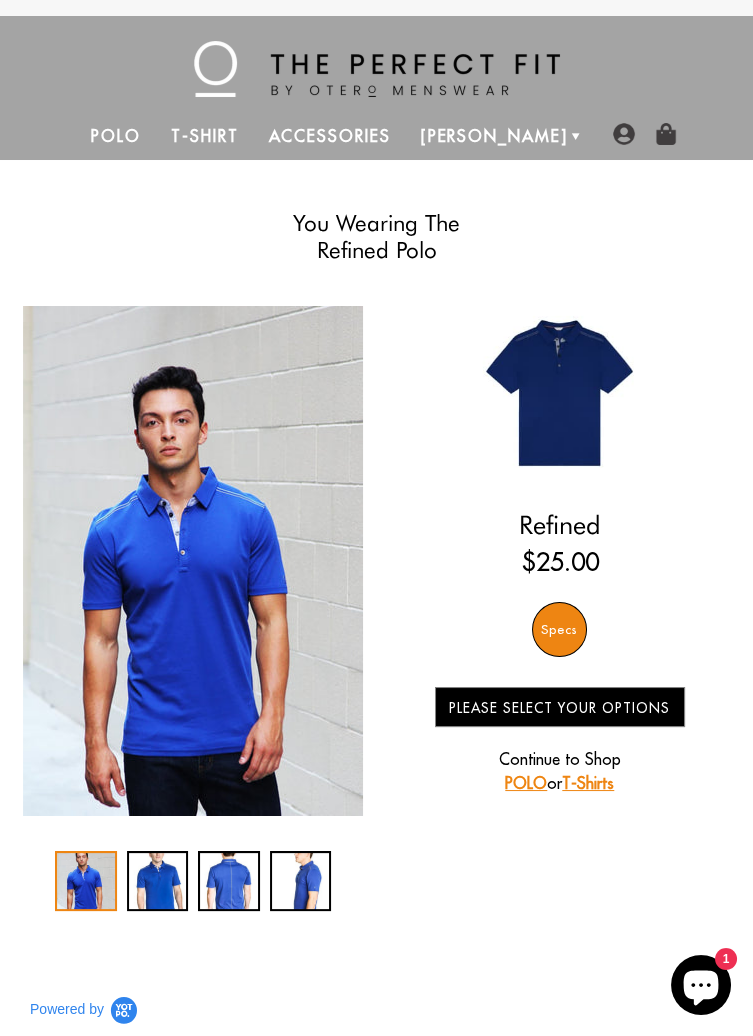 select on "triangle" 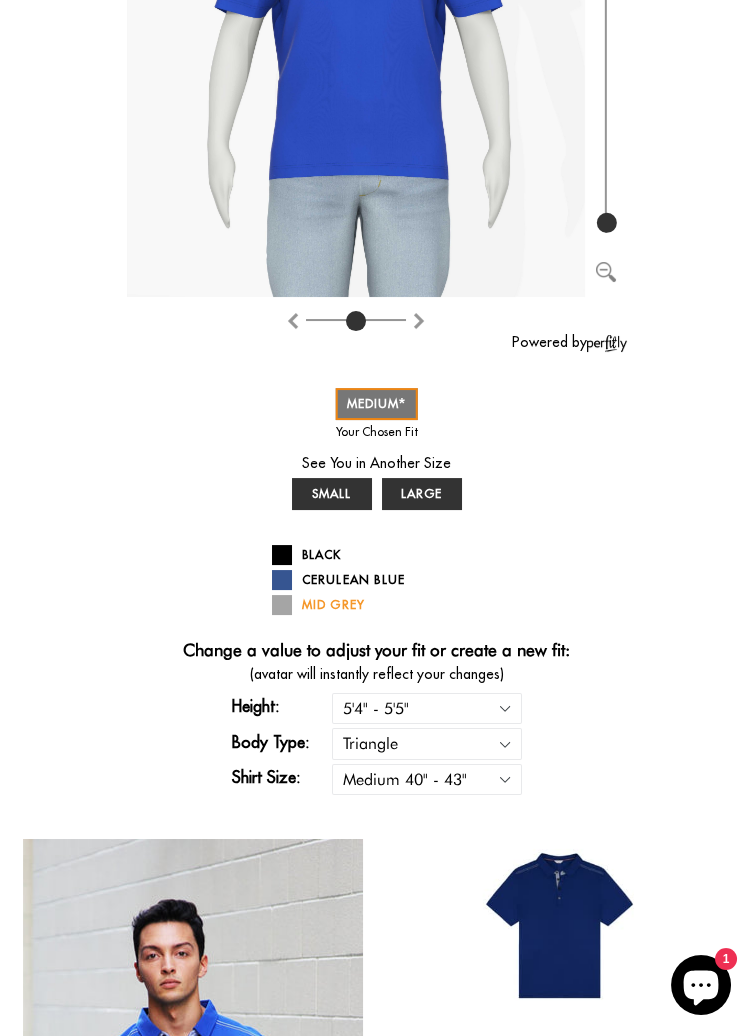 click on "Mid Grey" at bounding box center [377, 605] 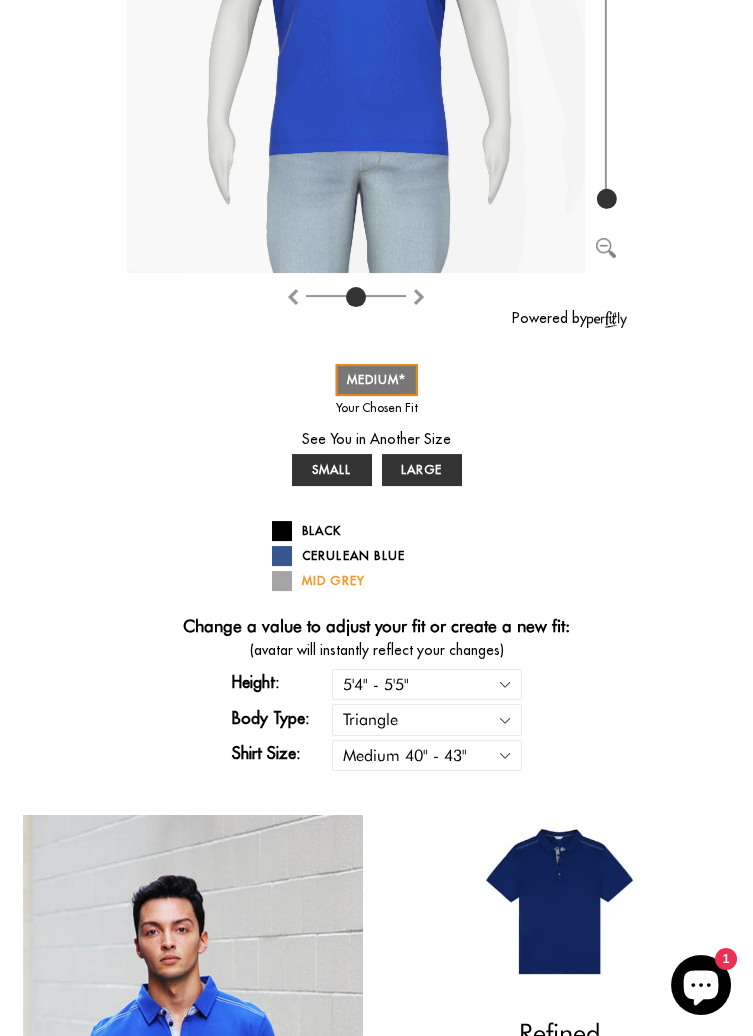 scroll, scrollTop: 542, scrollLeft: 0, axis: vertical 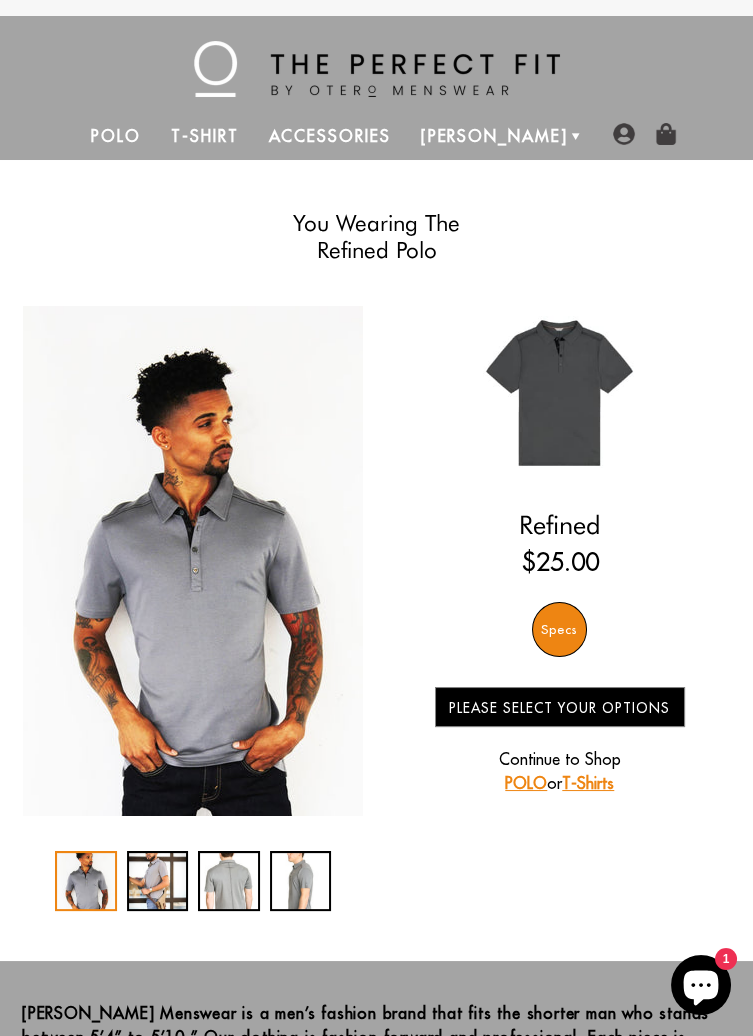 select on "triangle" 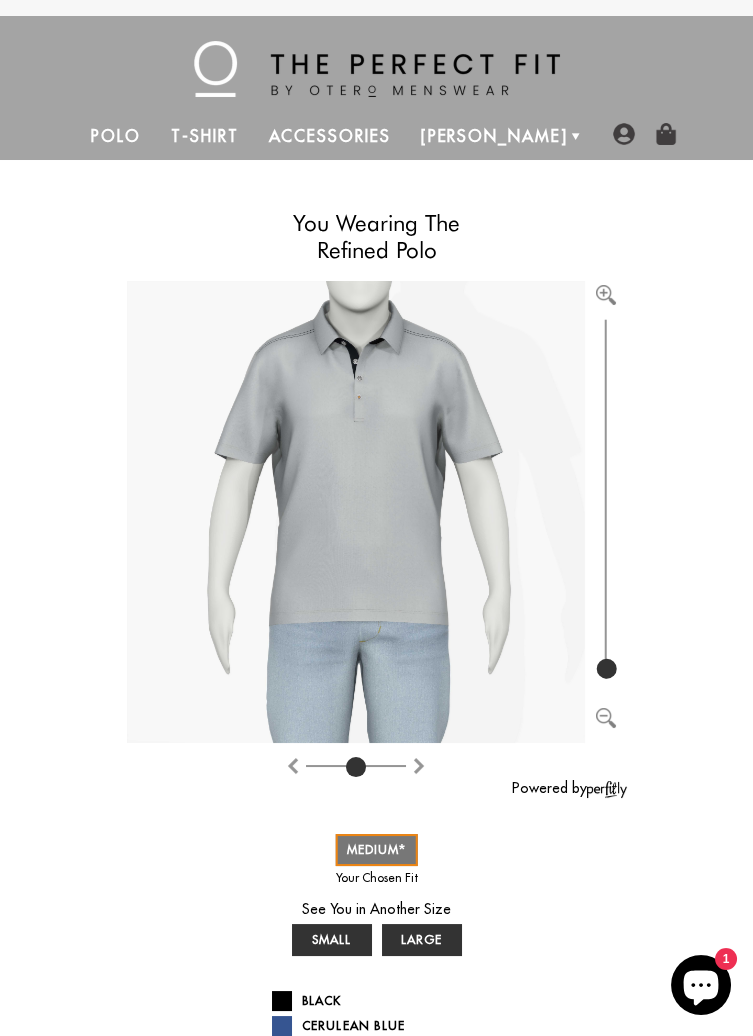 click 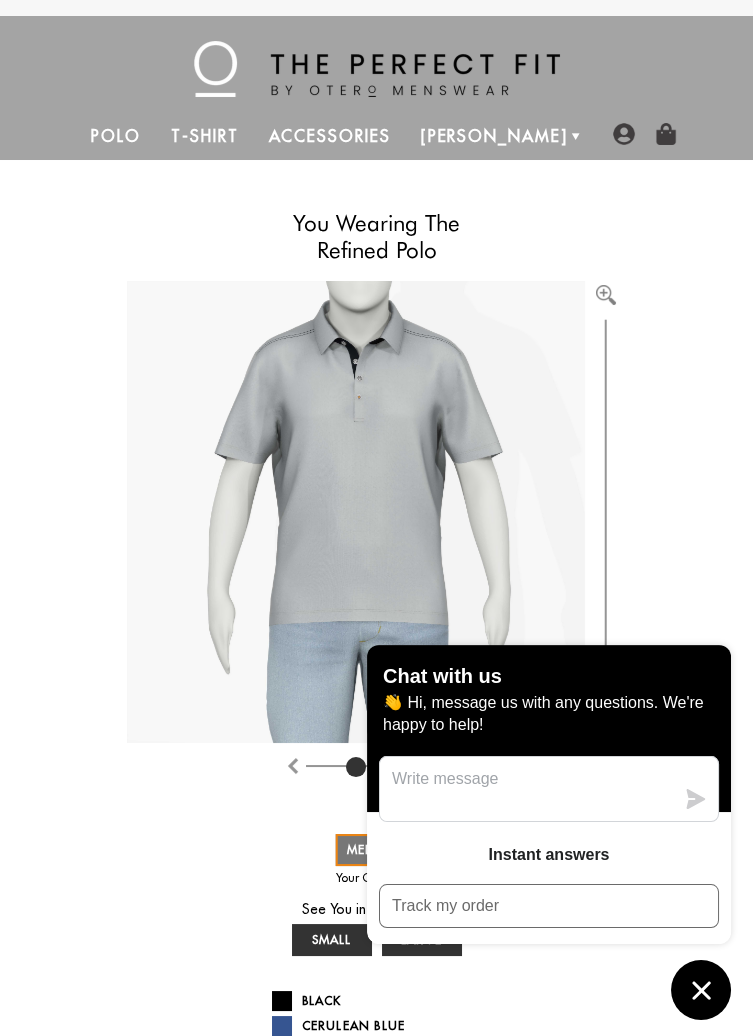 click on "You Wearing The Refined  Polo
You're only 3 questions away from your perfect fit!
Let's Get Started!
1
Select Your Height
5'4" - 5'5"
5'5" - 5'6"
5'6" - 5'7"
5'7" - 5'8"
5'8" - 5'9"
5'9" - 5'10"
Note: Our best 5'10" fit is for men with a short torso and long legs
< Go Back
2
?" at bounding box center [376, 1050] 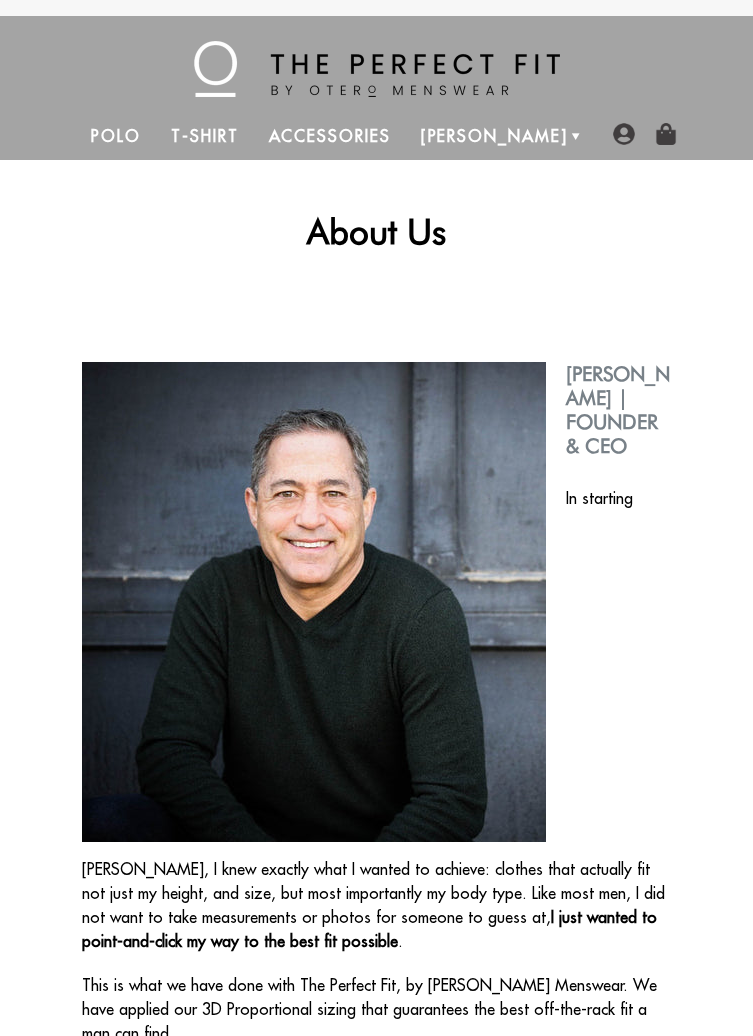 scroll, scrollTop: 0, scrollLeft: 0, axis: both 